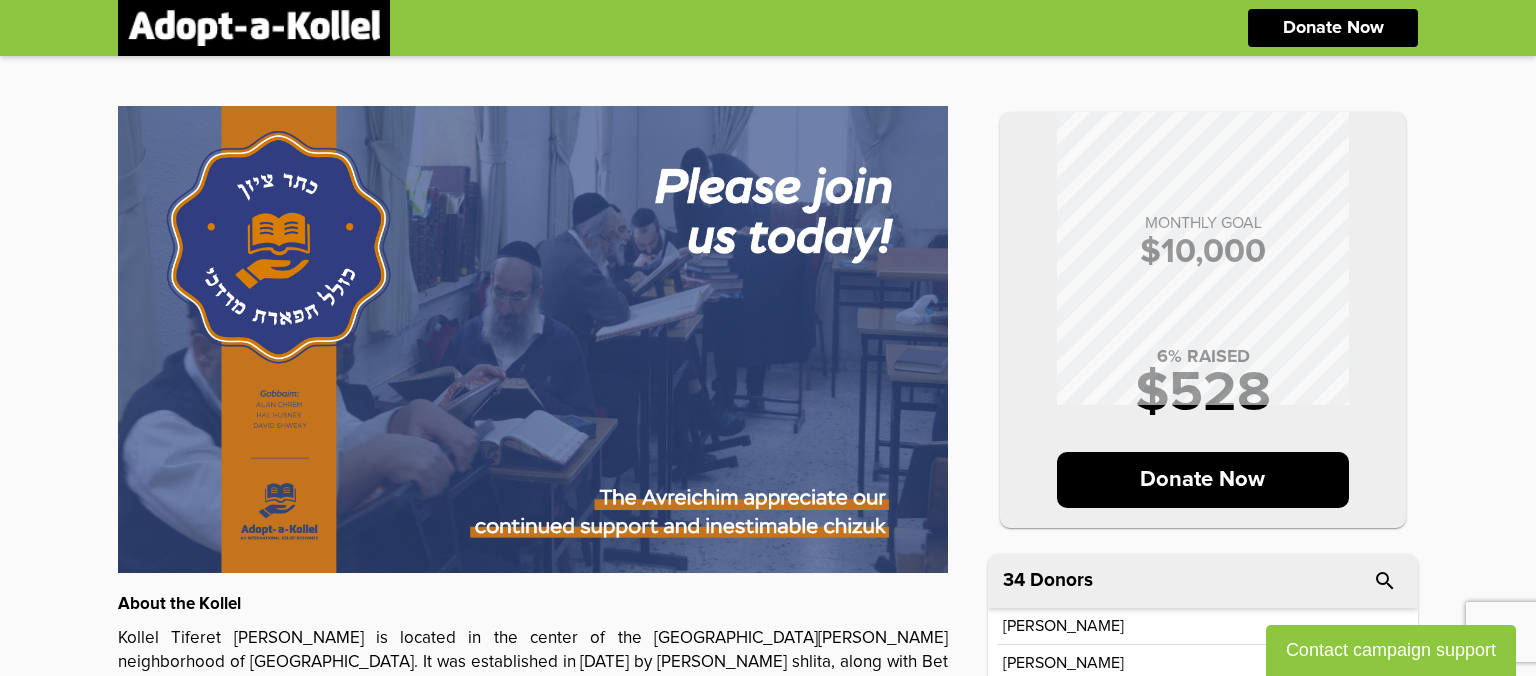 scroll, scrollTop: 0, scrollLeft: 0, axis: both 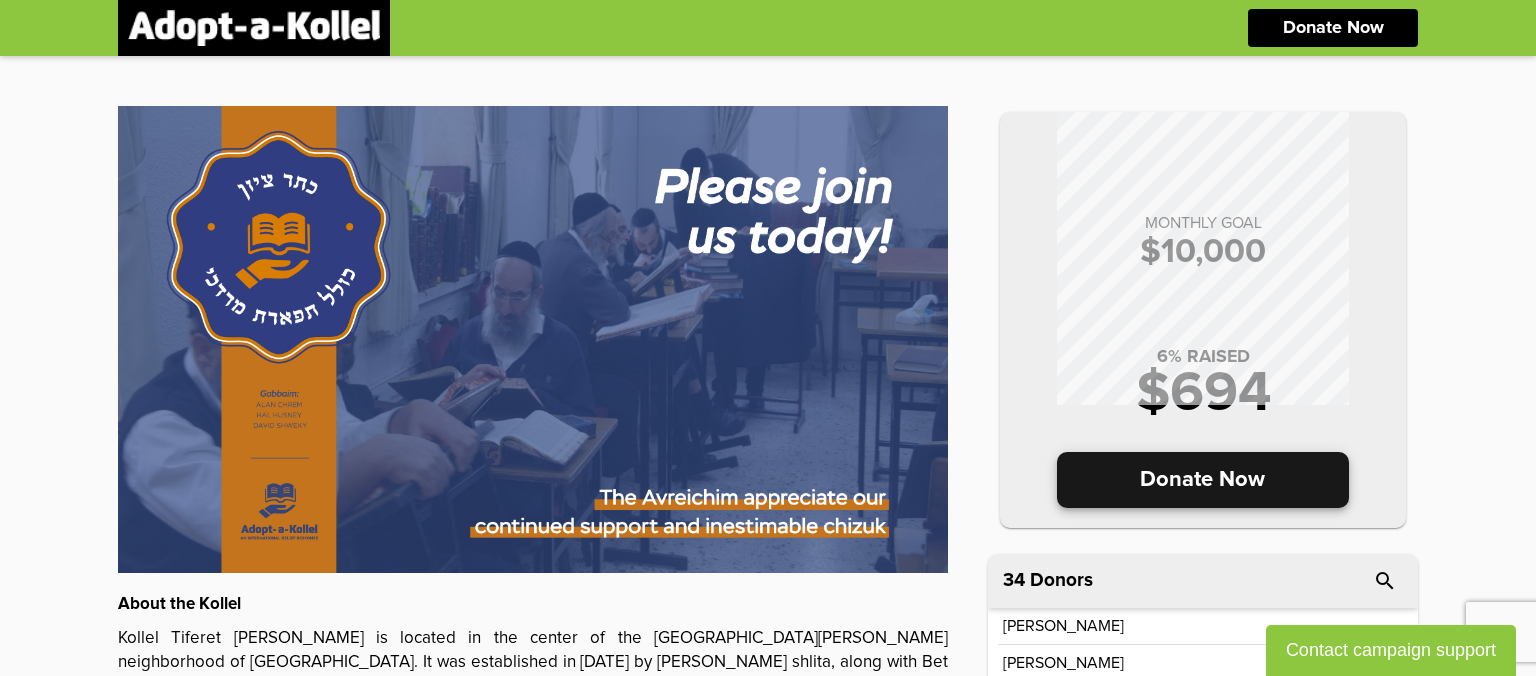 click on "Donate Now" at bounding box center (1203, 480) 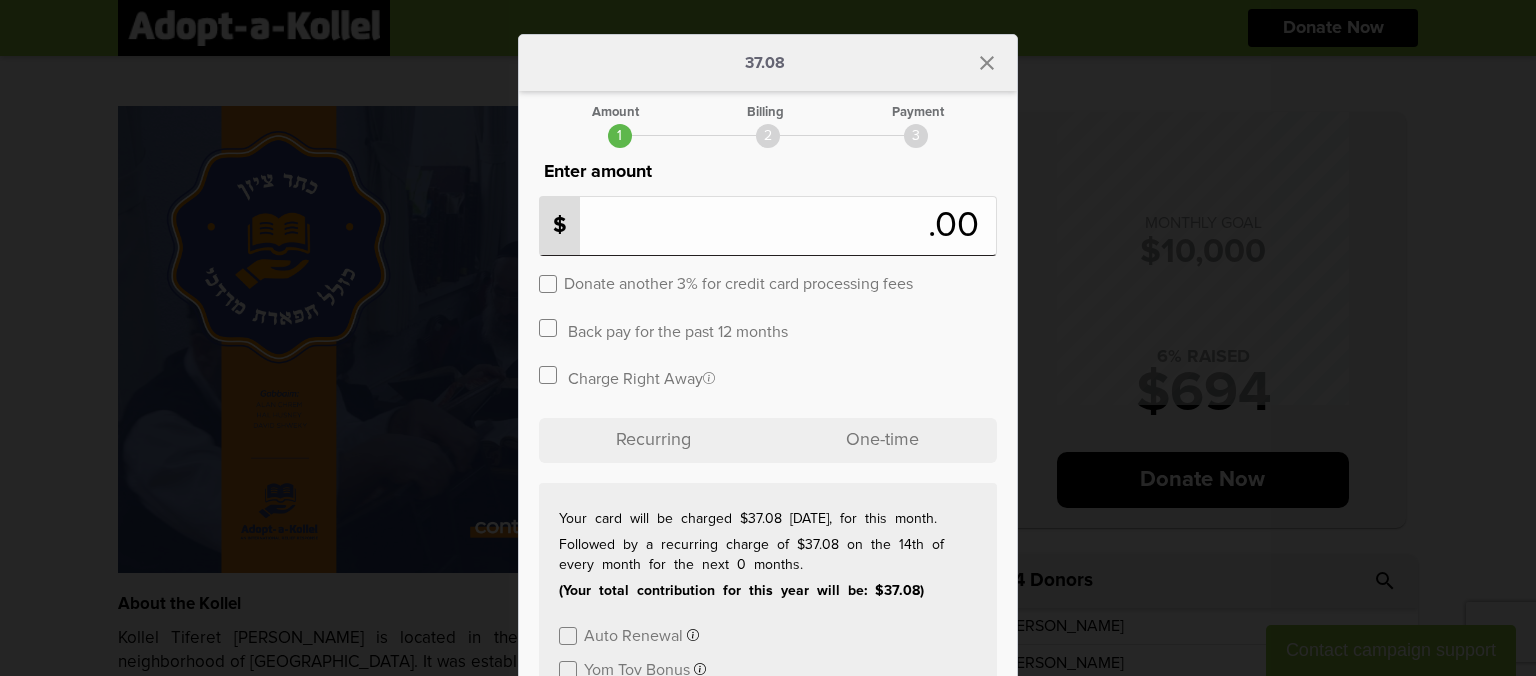 type on "**" 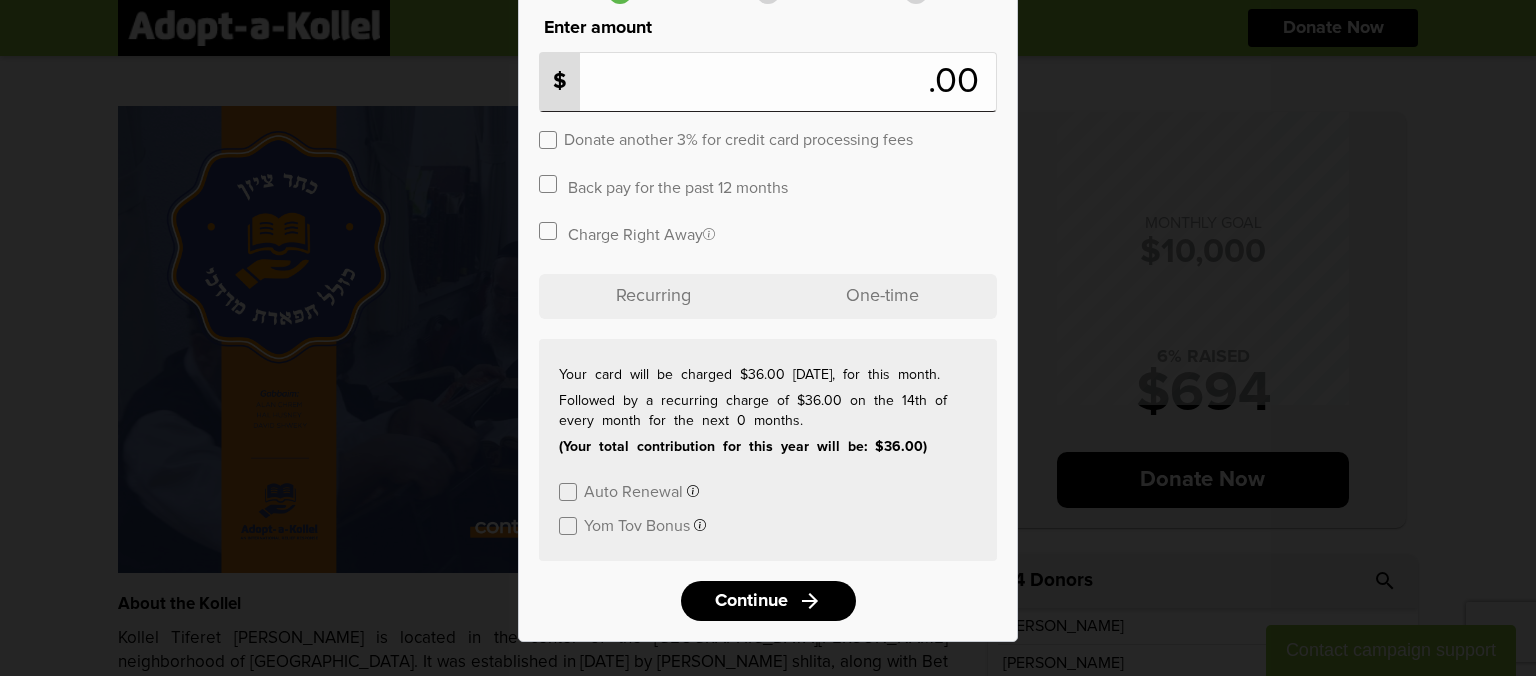 scroll, scrollTop: 150, scrollLeft: 0, axis: vertical 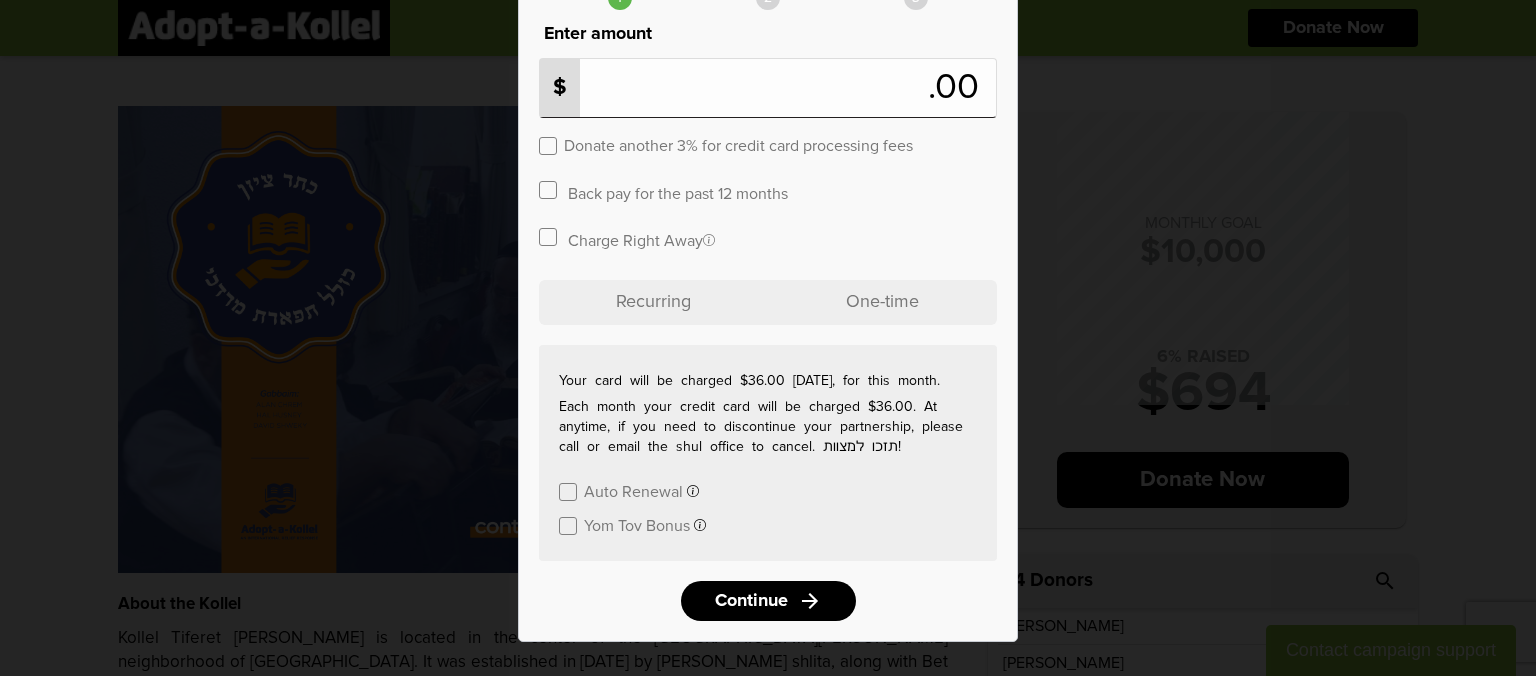 click on "Auto Renewal
I would like to support this Kollel on an ongoing basis. Please notify the Gabbai if you wish to stop" at bounding box center [768, 490] 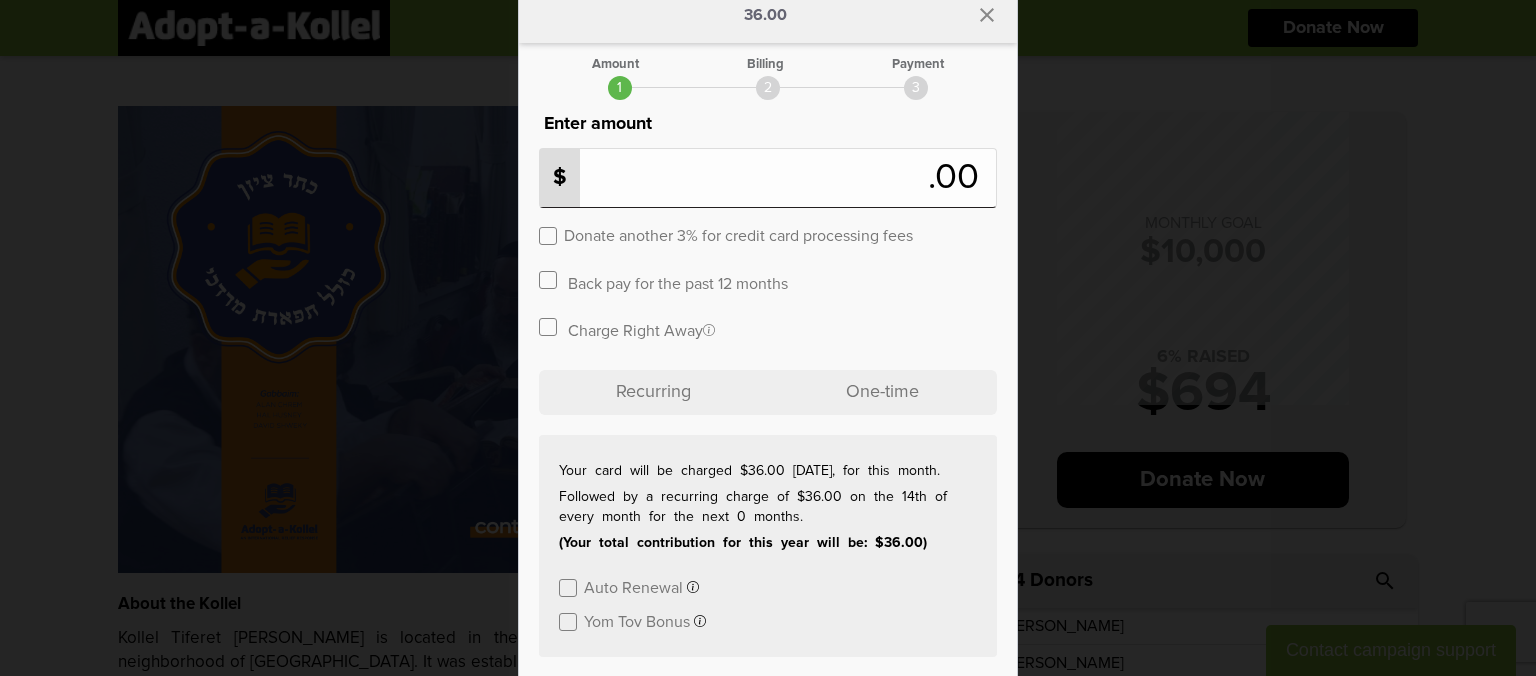 scroll, scrollTop: 0, scrollLeft: 0, axis: both 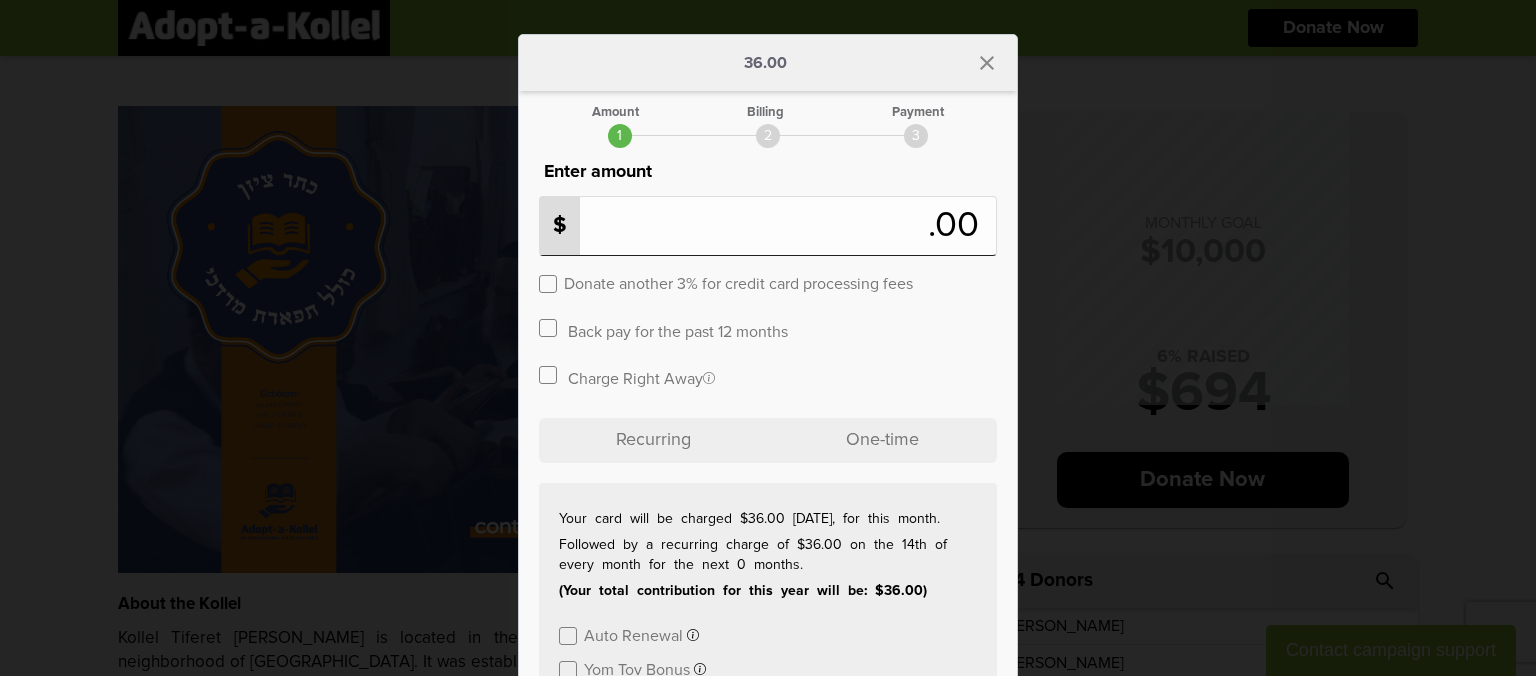 click on "**" at bounding box center [737, 226] 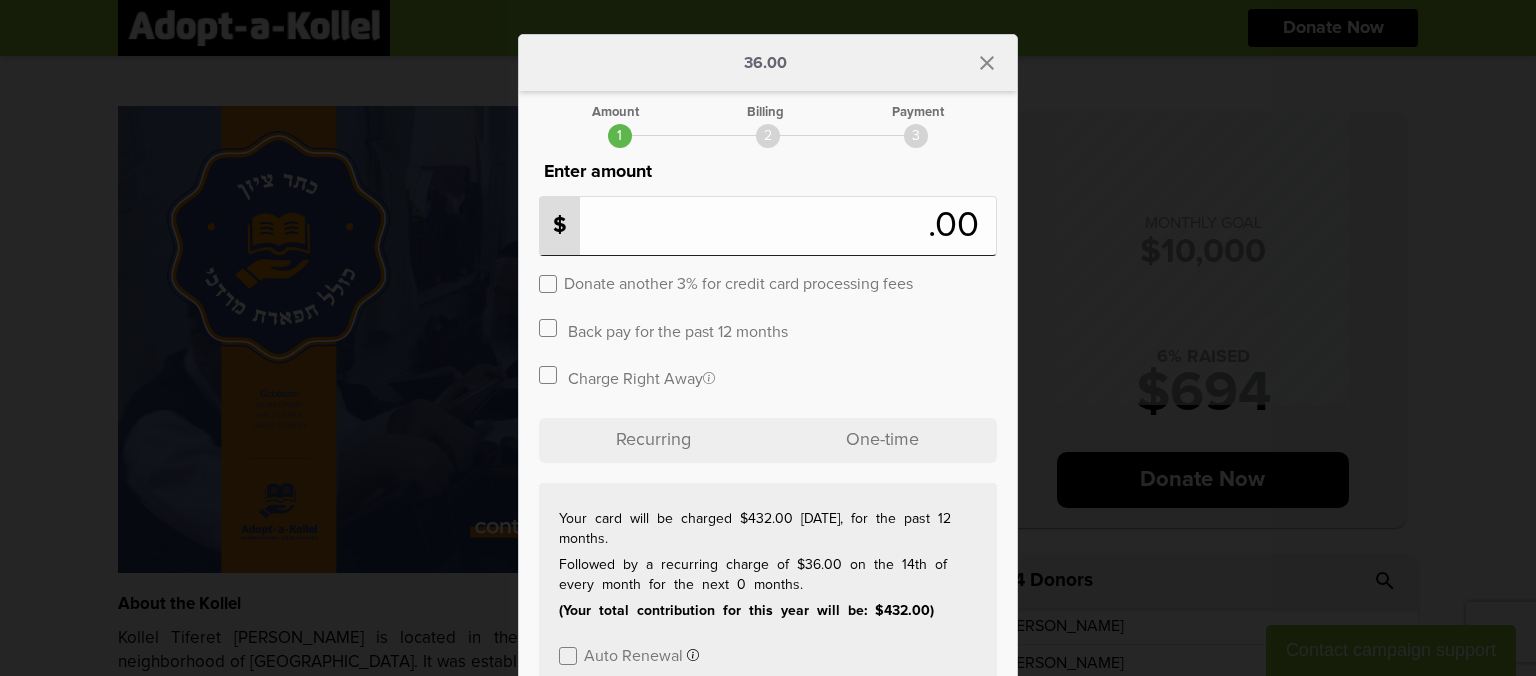 click at bounding box center (548, 328) 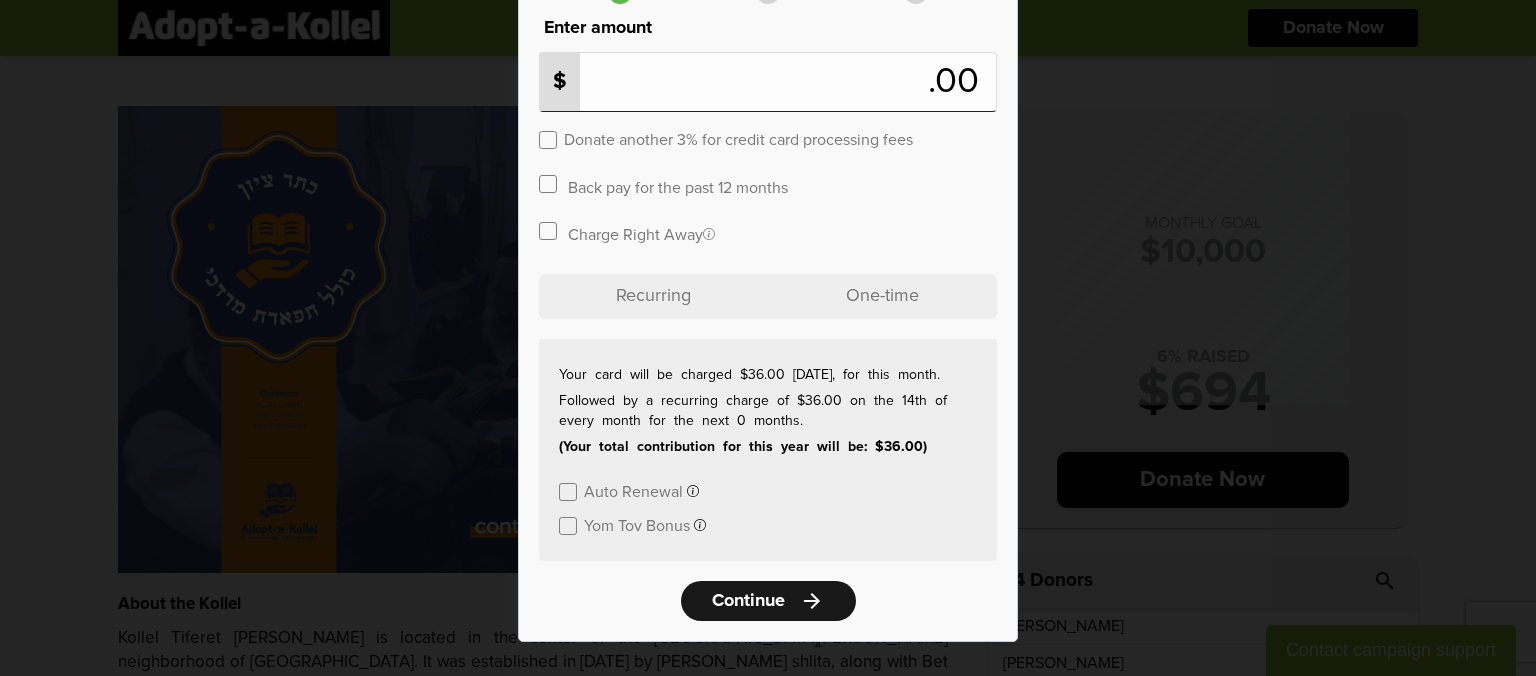click on "Continue" at bounding box center (748, 601) 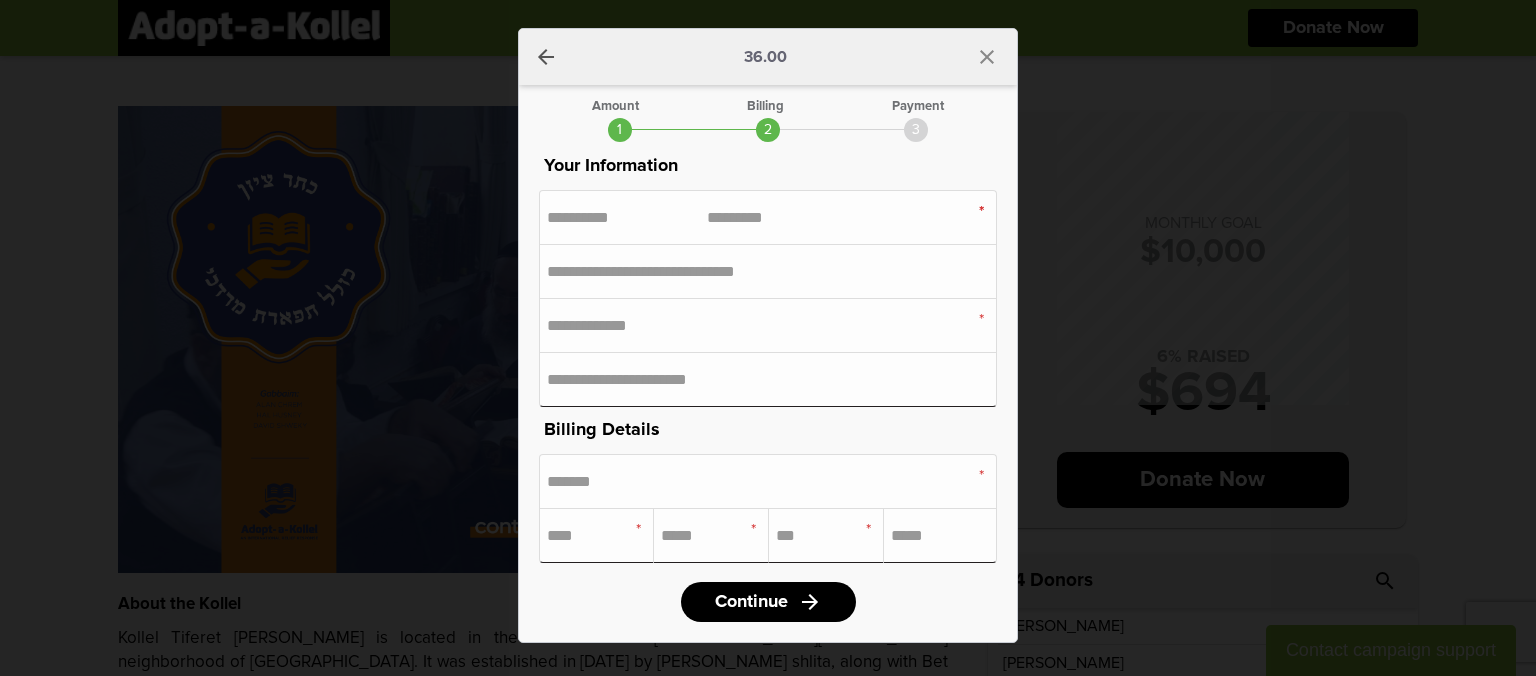 scroll, scrollTop: 10, scrollLeft: 0, axis: vertical 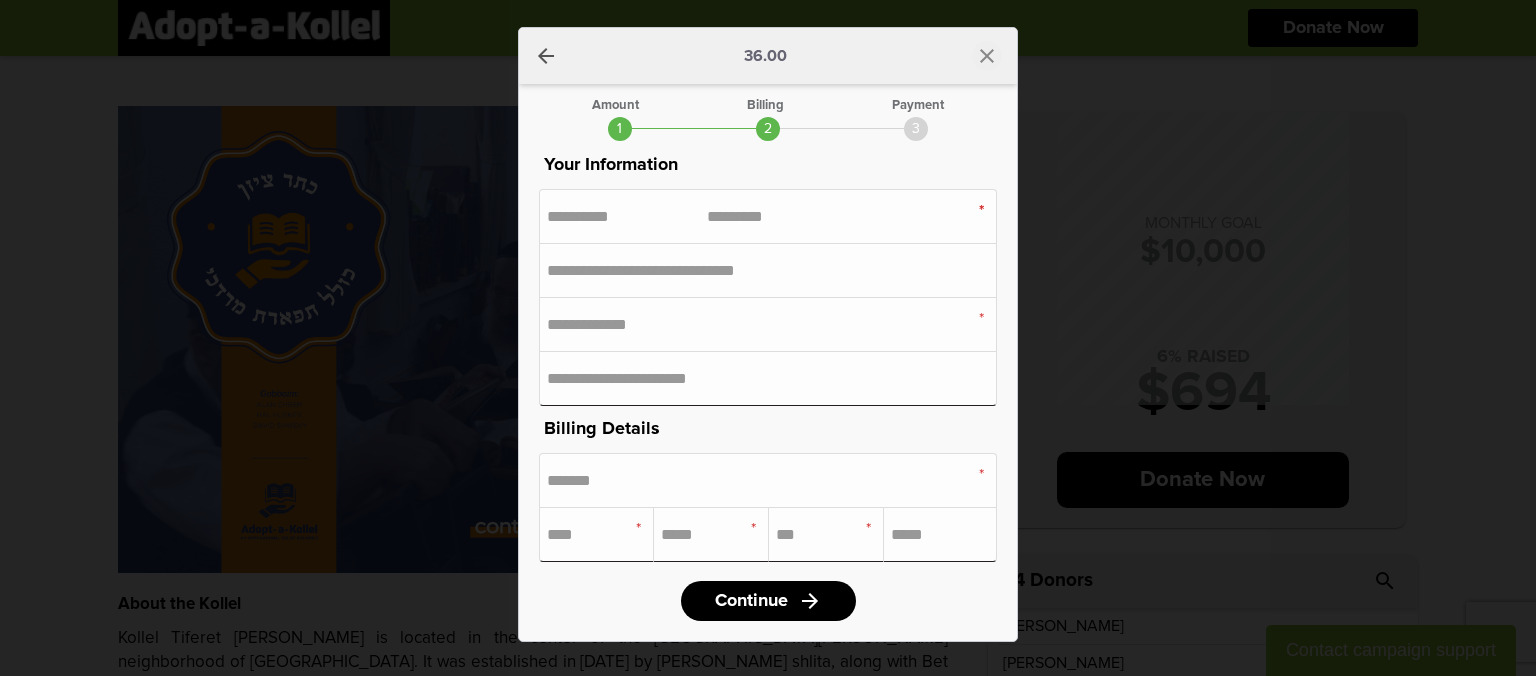 click on "close" at bounding box center [987, 56] 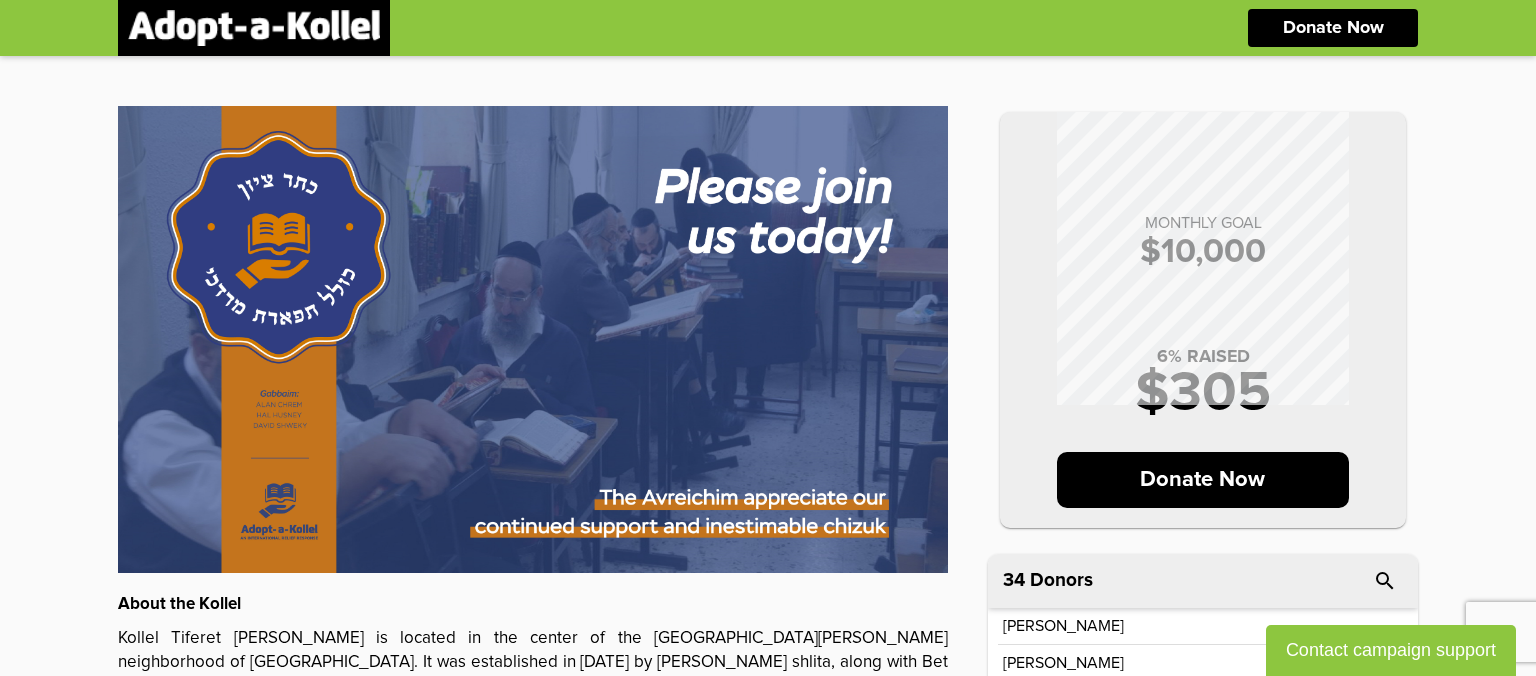 scroll, scrollTop: 0, scrollLeft: 0, axis: both 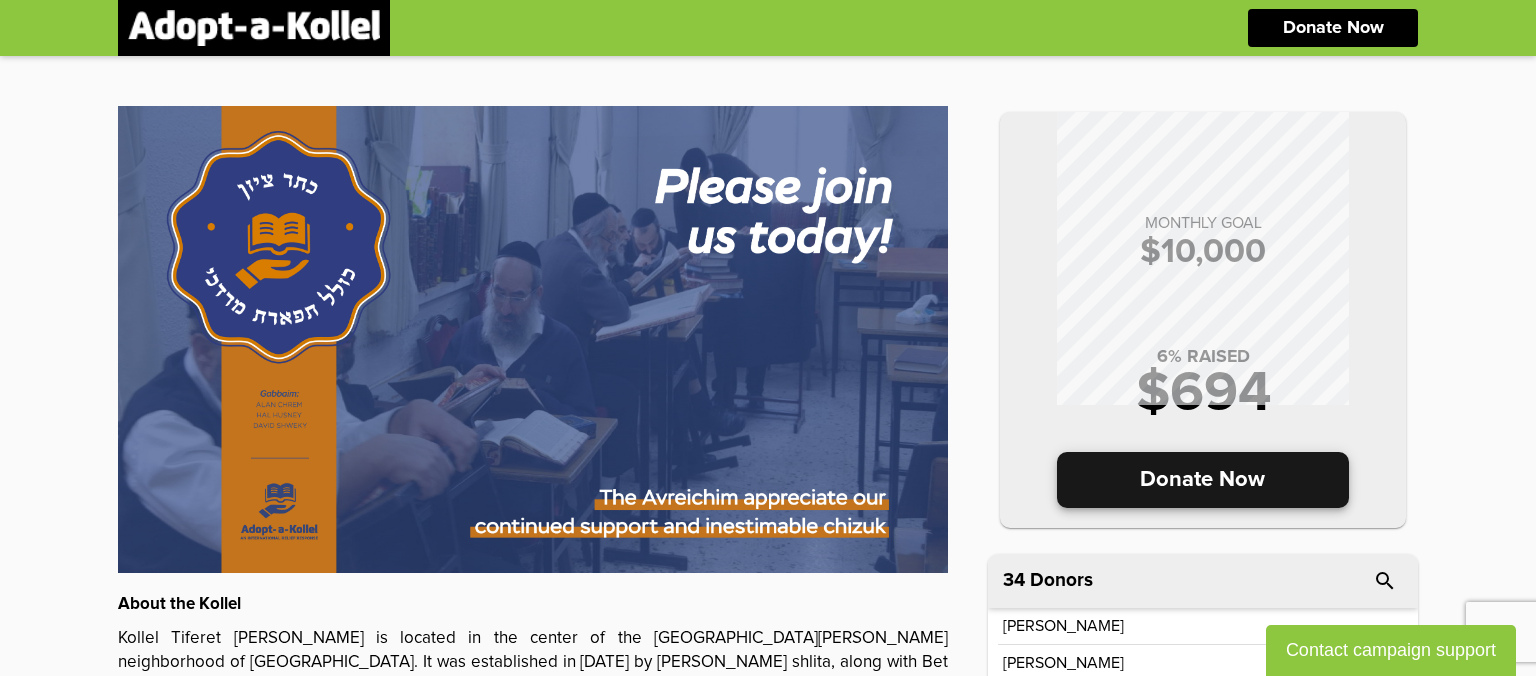 click on "Donate Now" at bounding box center [1203, 480] 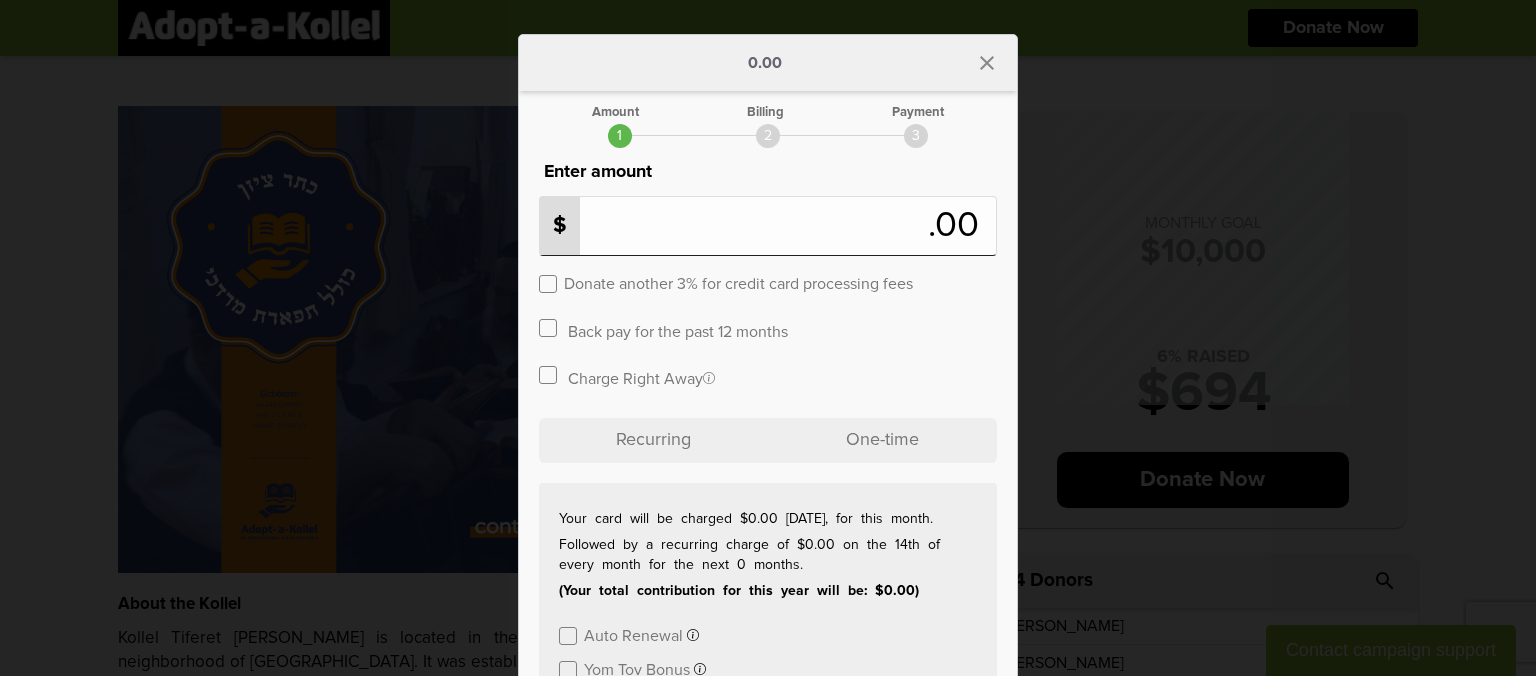 click at bounding box center (737, 226) 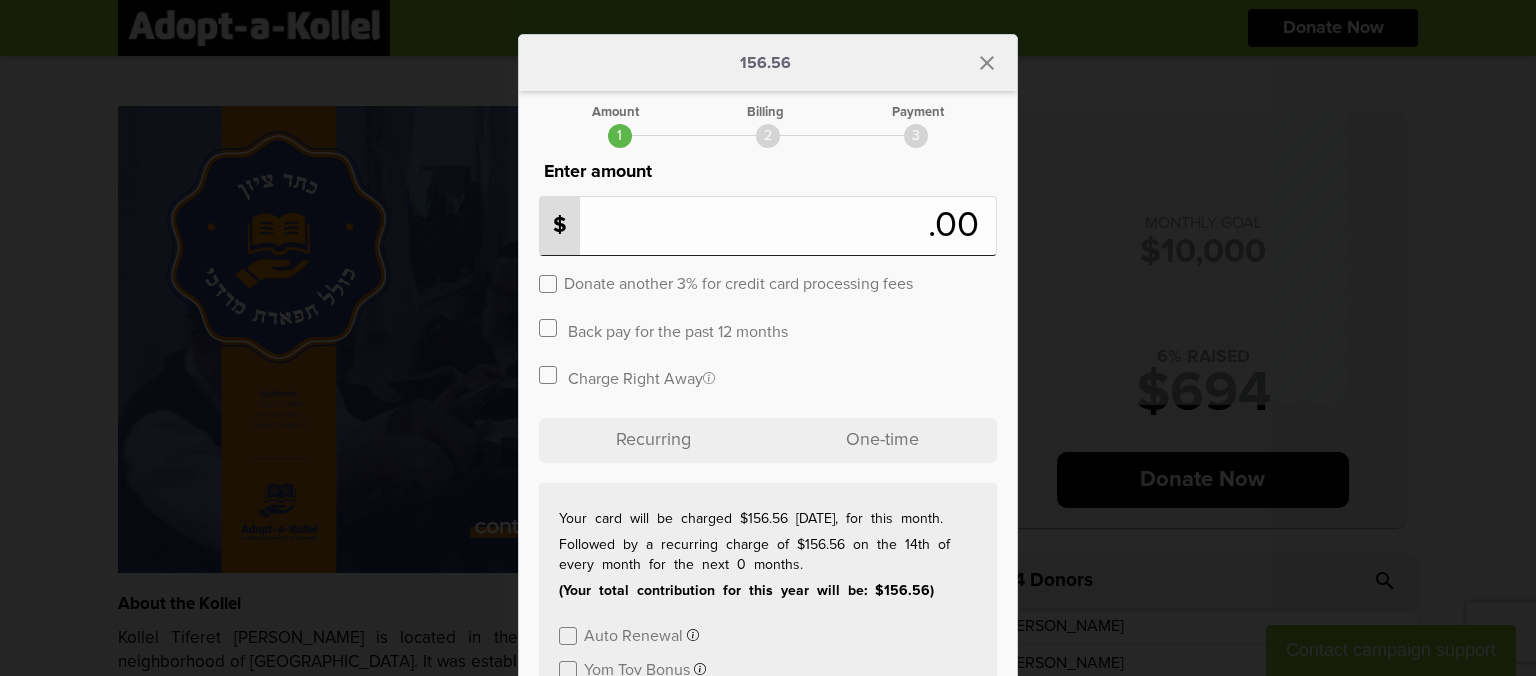 type on "***" 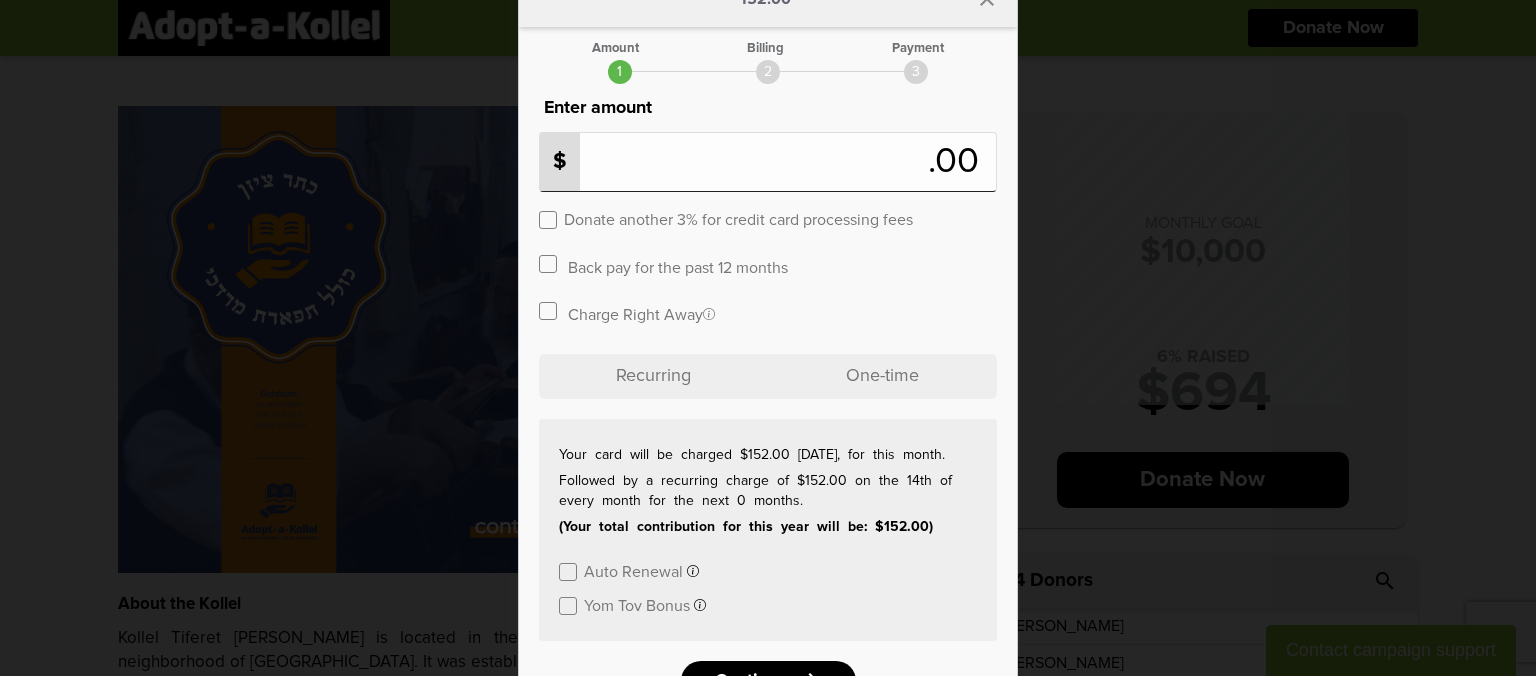 scroll, scrollTop: 96, scrollLeft: 0, axis: vertical 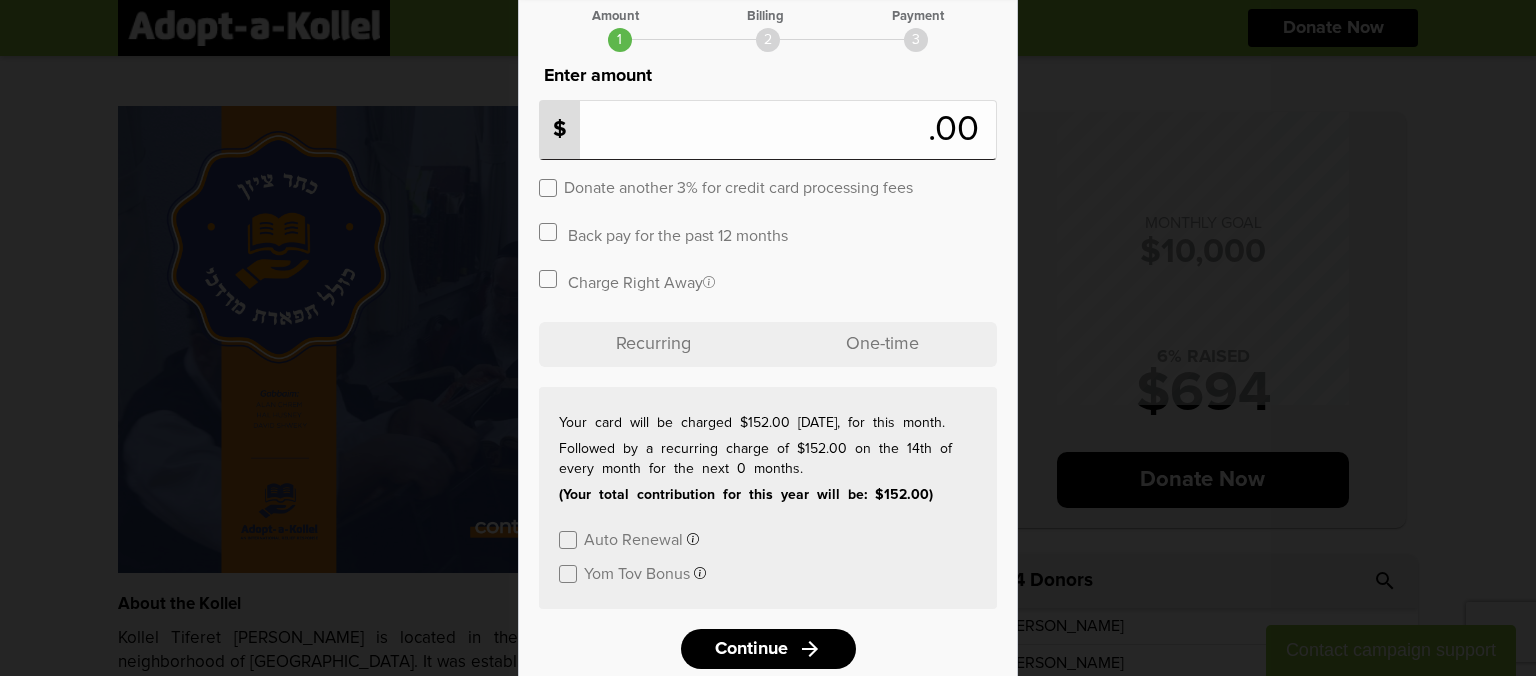click on "One-time" at bounding box center (882, 344) 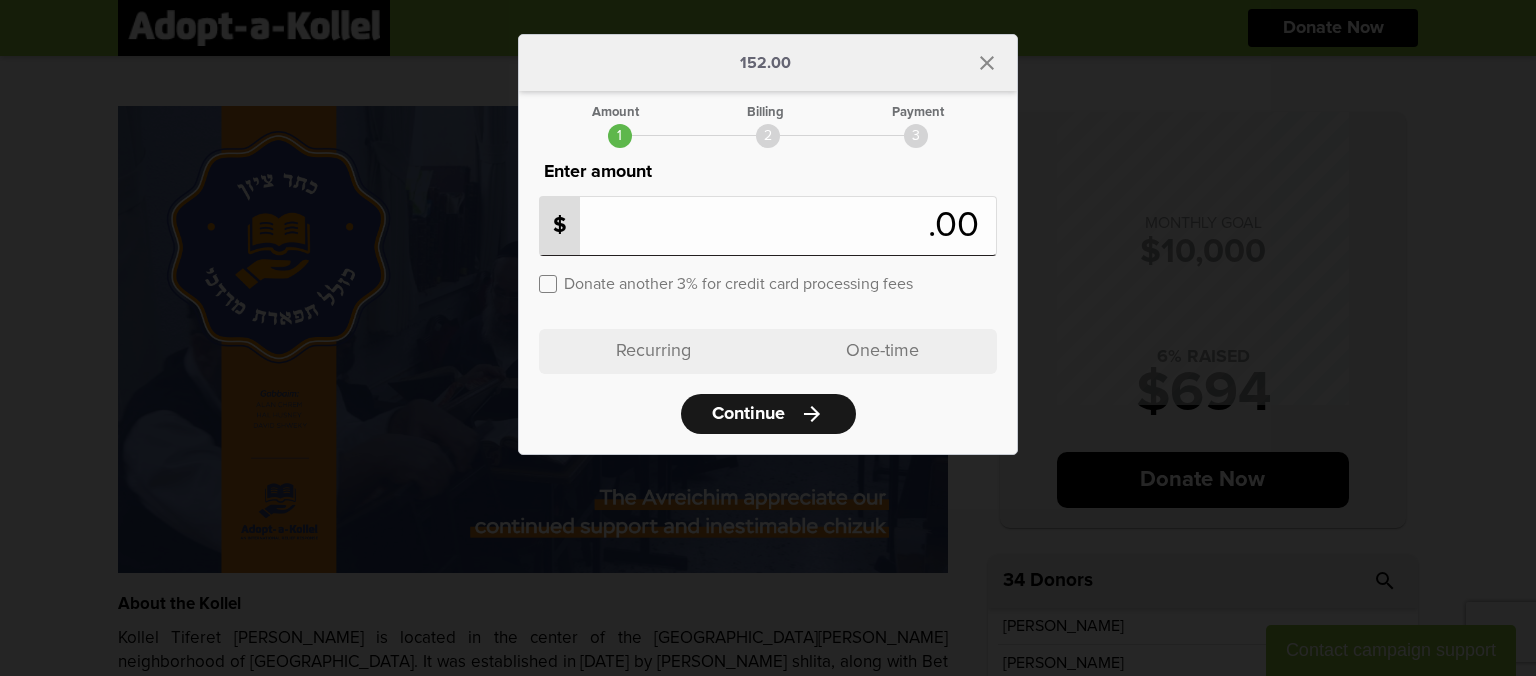 click on "Continue" at bounding box center (748, 414) 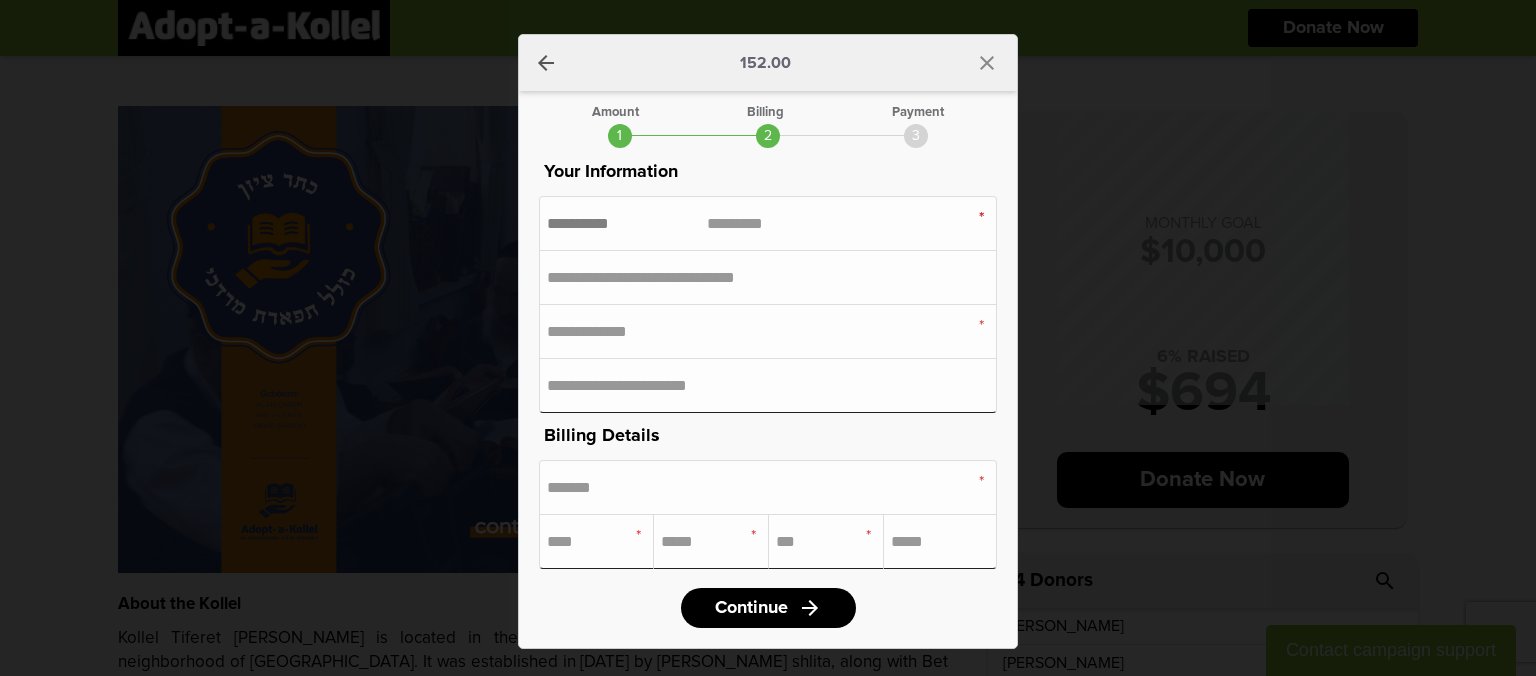 click at bounding box center [627, 223] 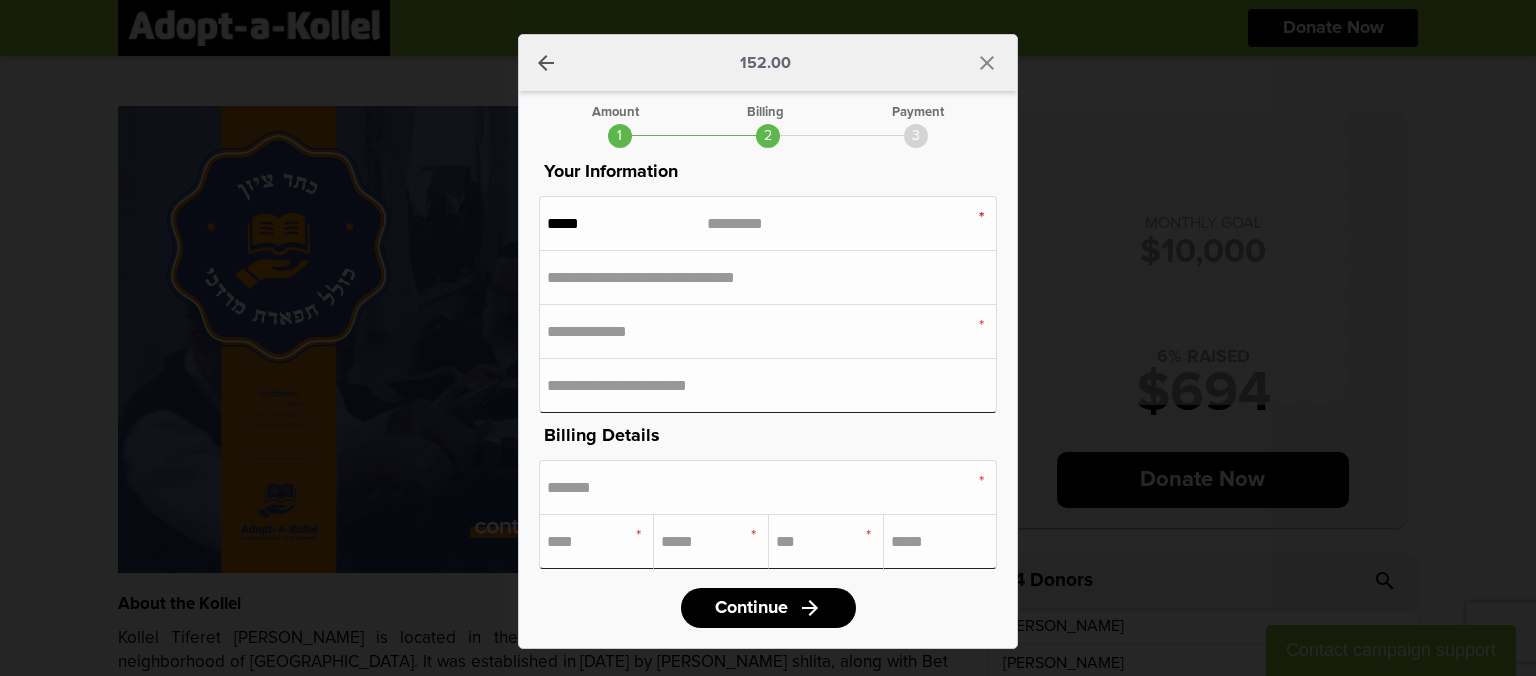 type on "*****" 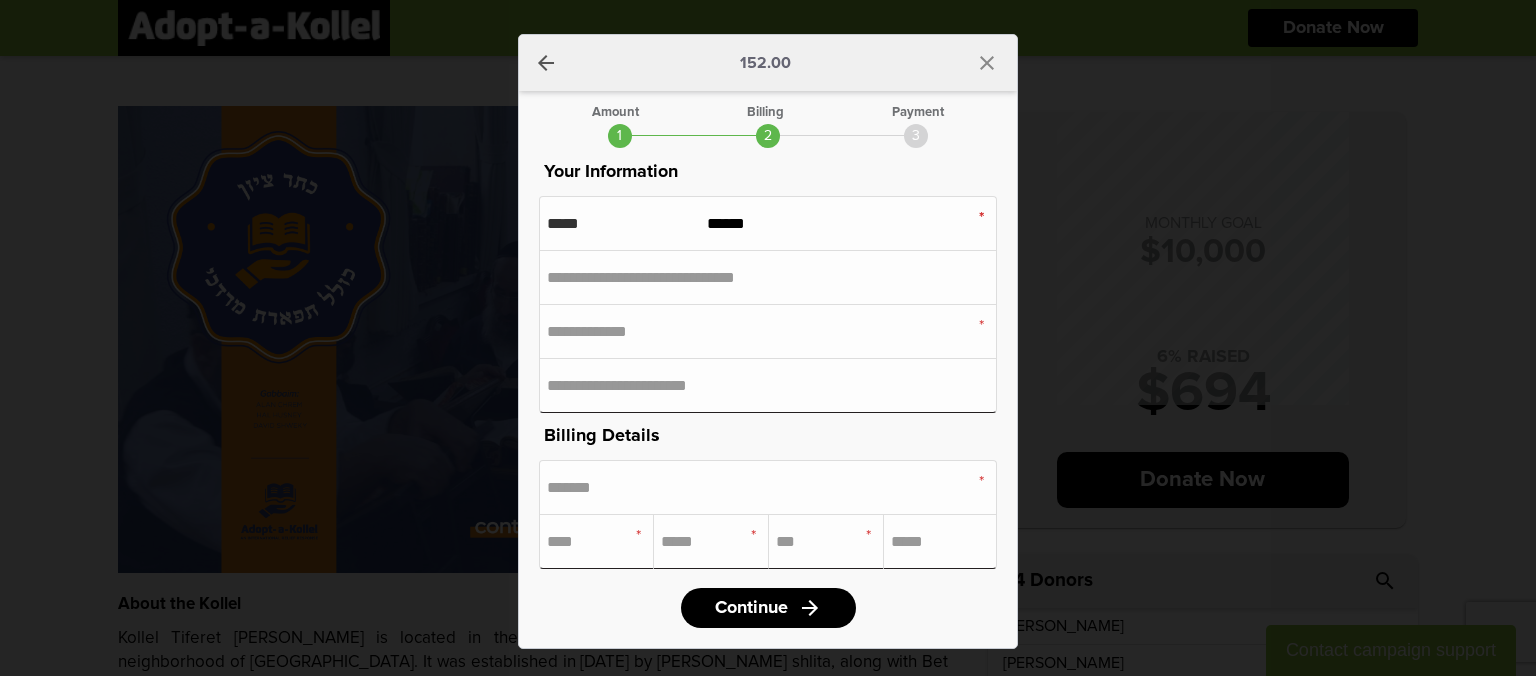 type on "******" 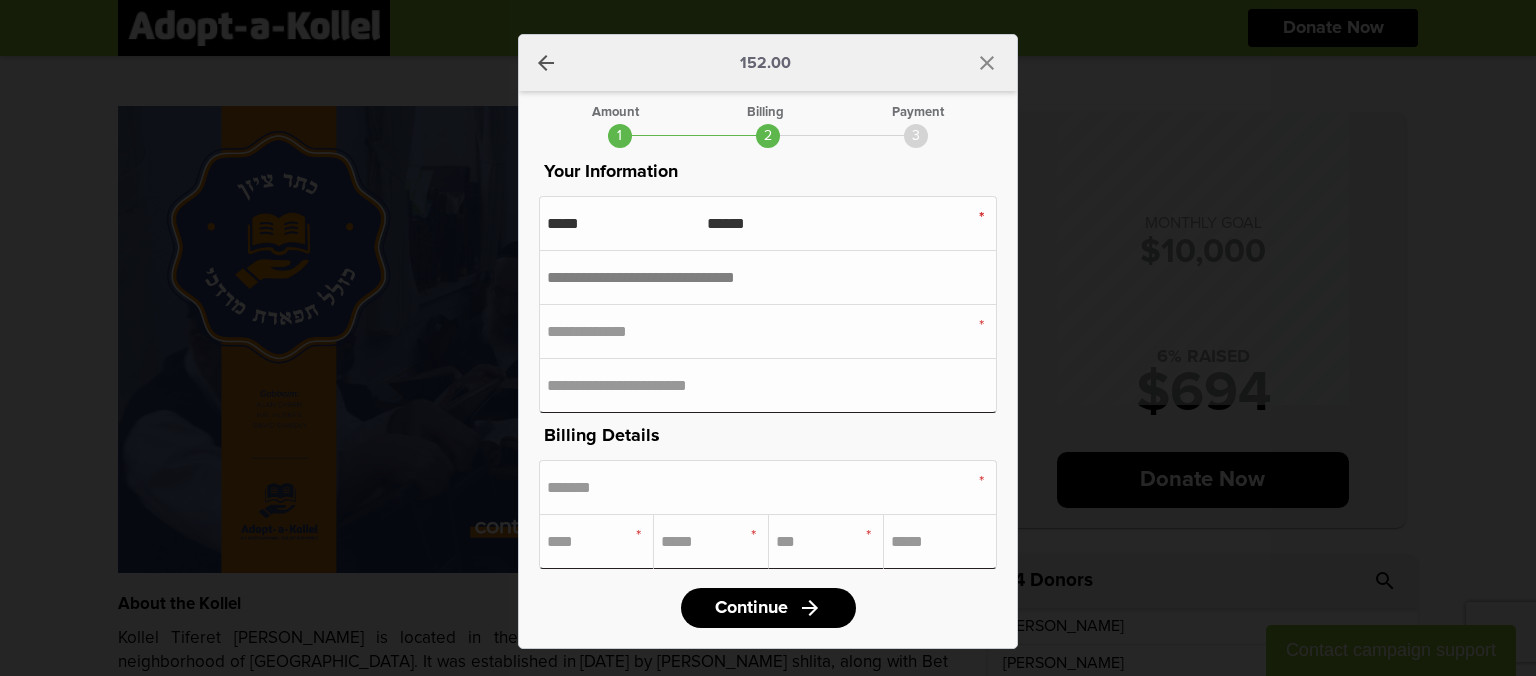 click at bounding box center [768, 277] 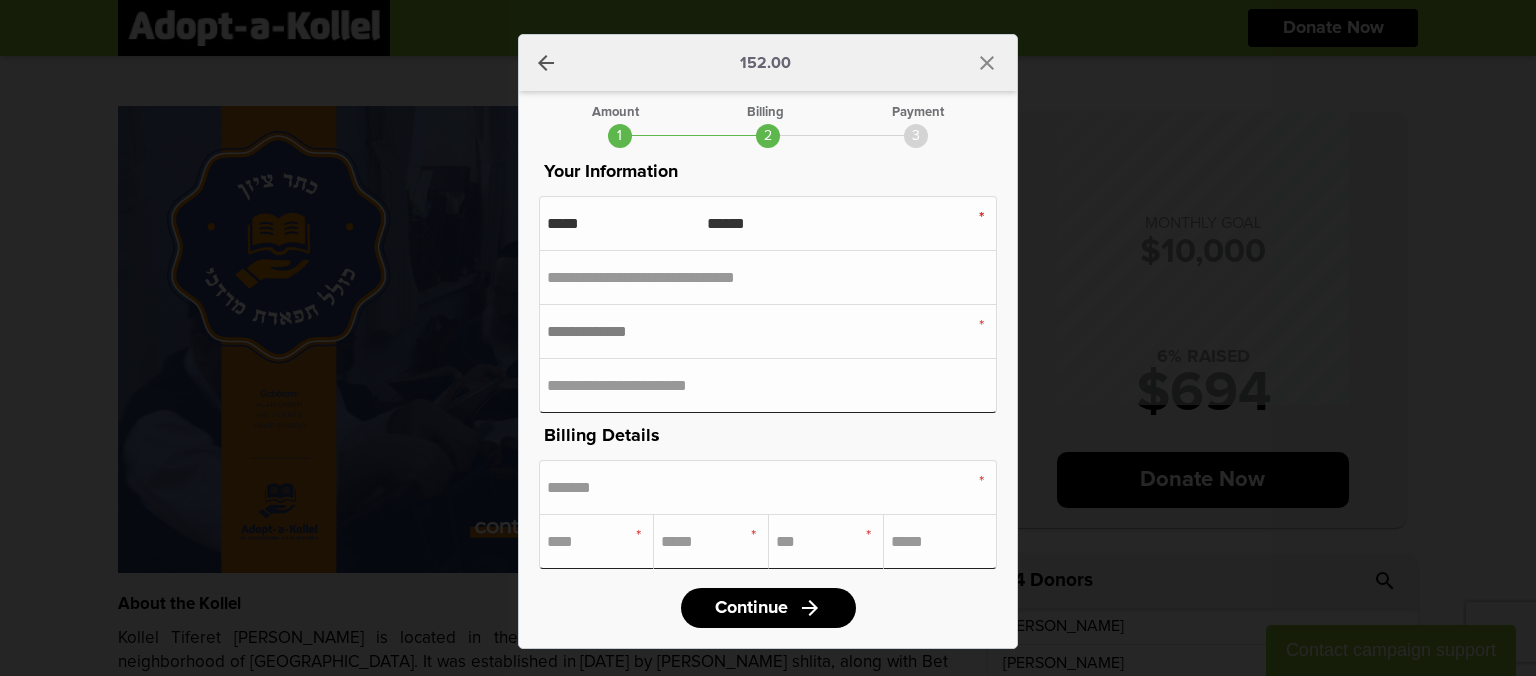 click at bounding box center (768, 331) 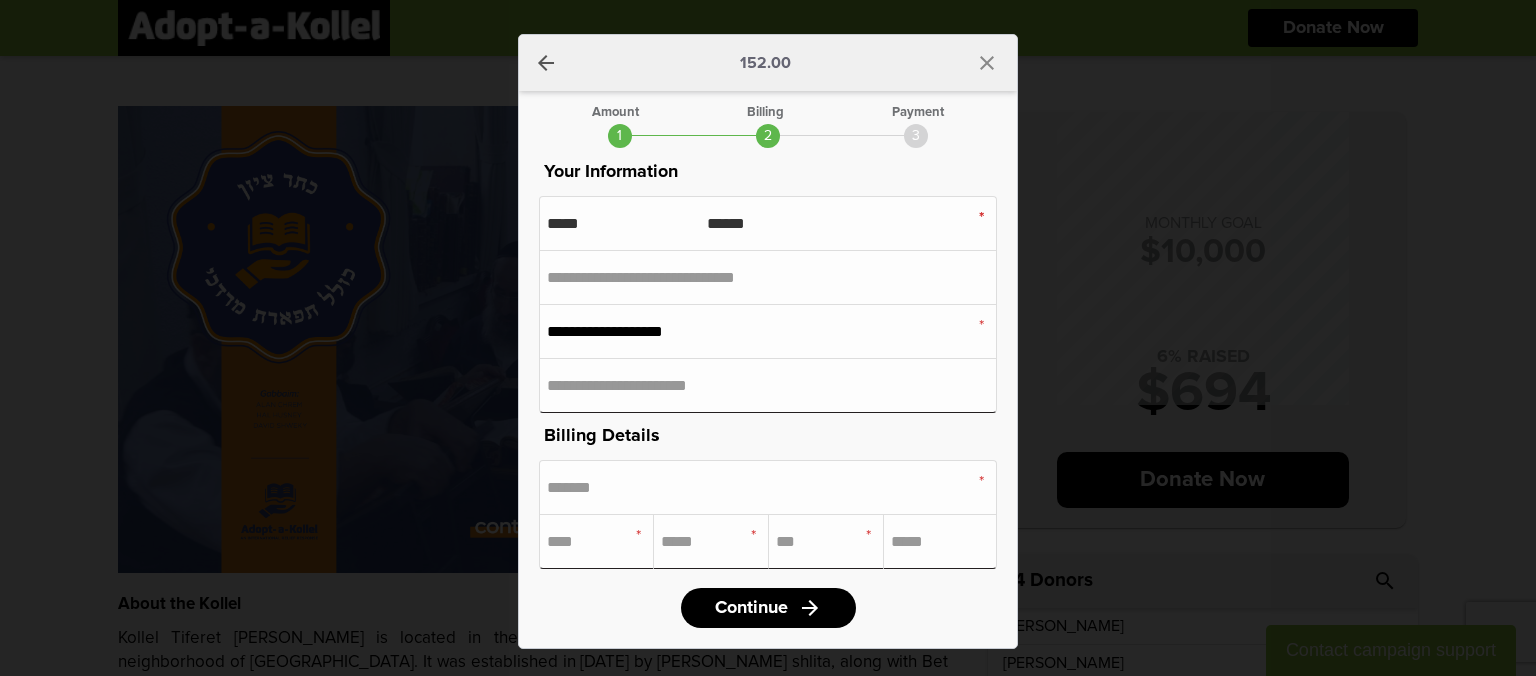 type on "**********" 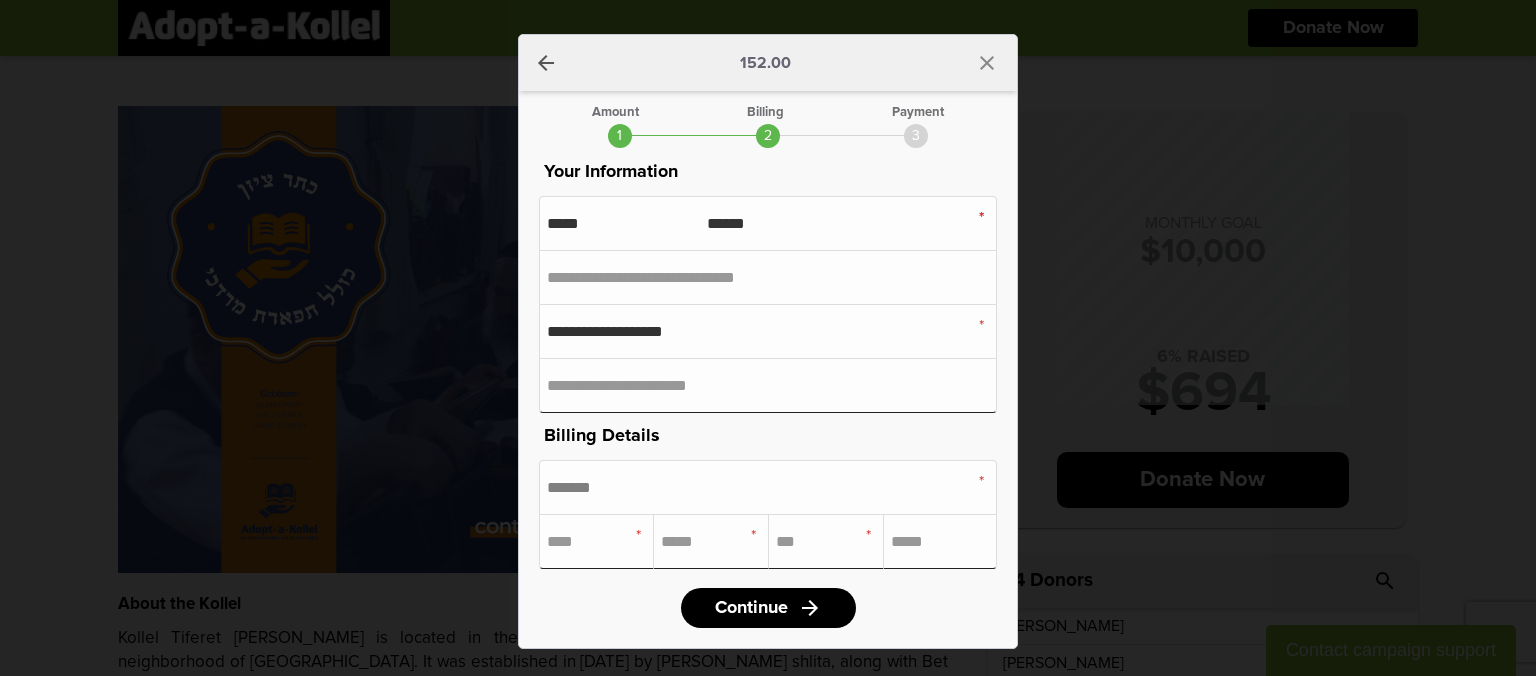 drag, startPoint x: 600, startPoint y: 490, endPoint x: 606, endPoint y: 480, distance: 11.661903 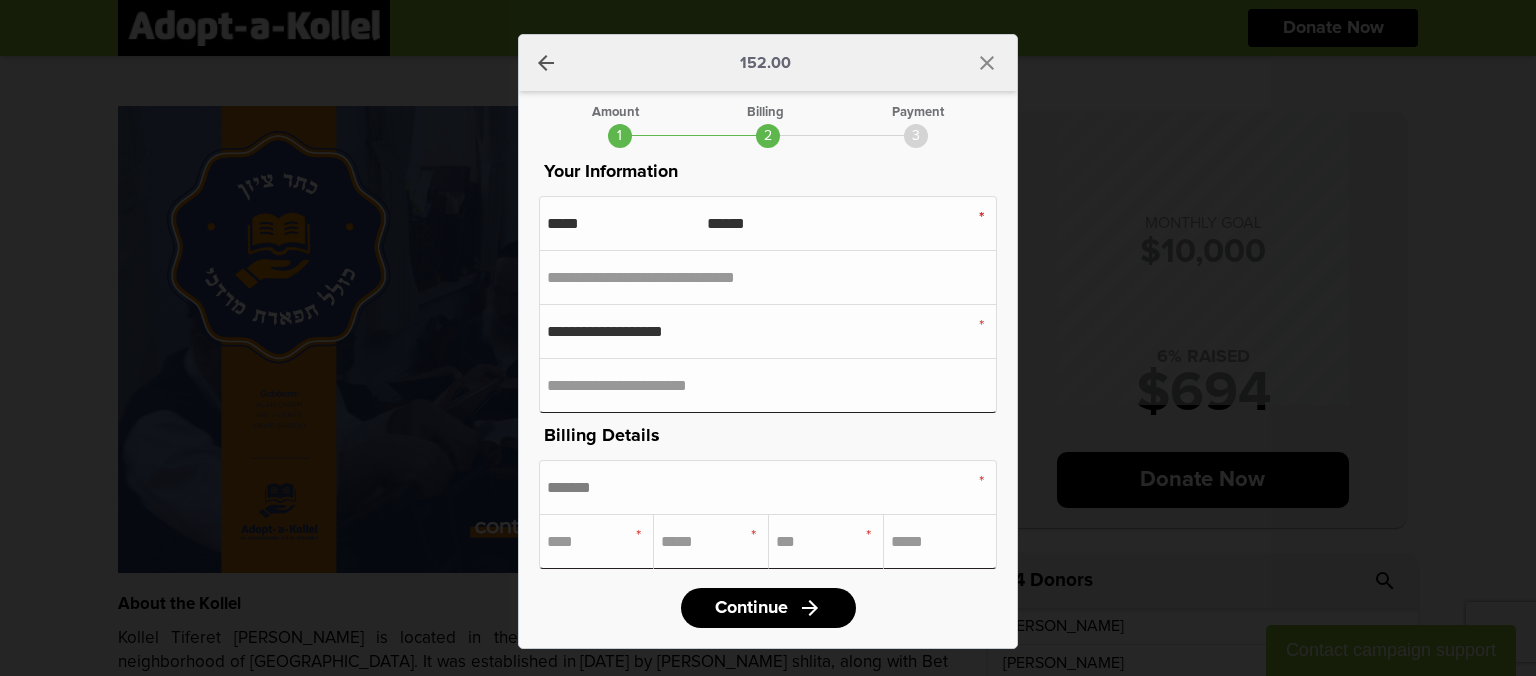 scroll, scrollTop: 10, scrollLeft: 0, axis: vertical 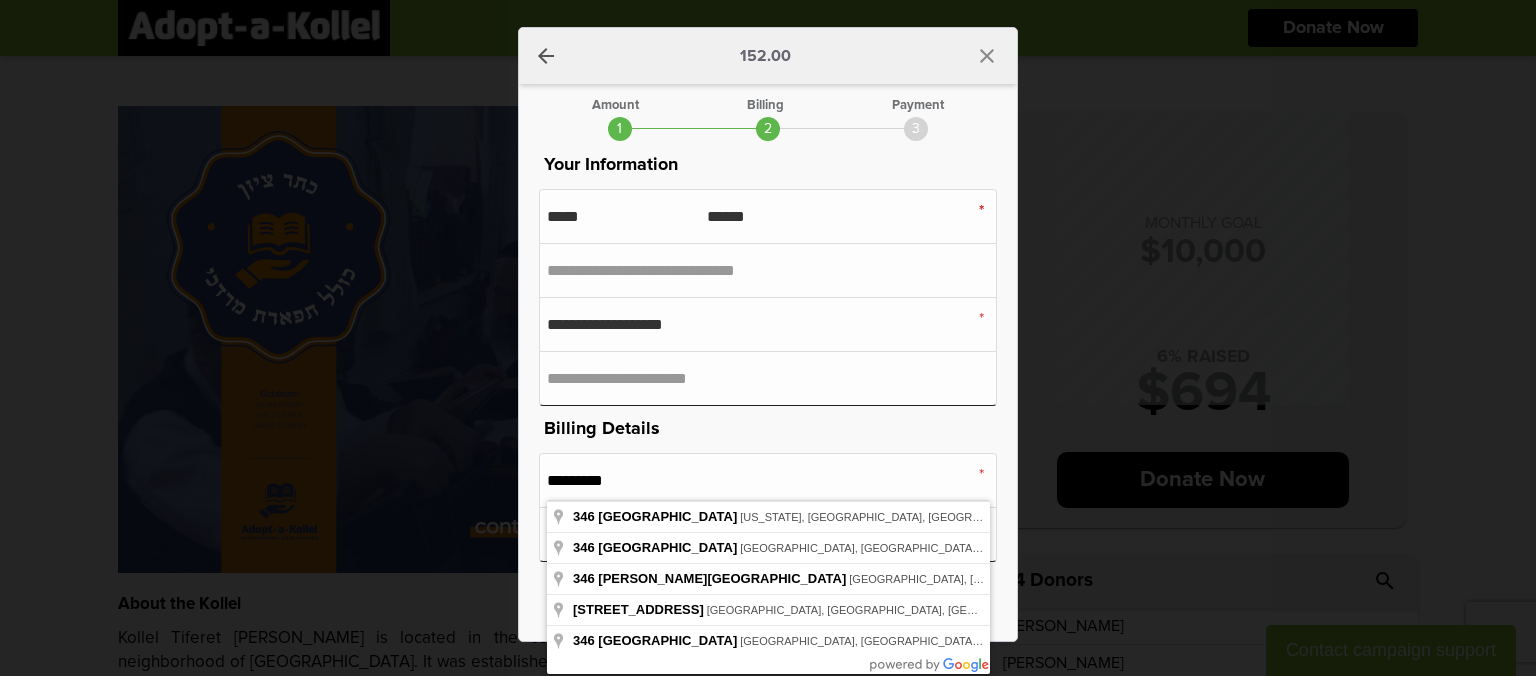 click on "*********" at bounding box center [768, 480] 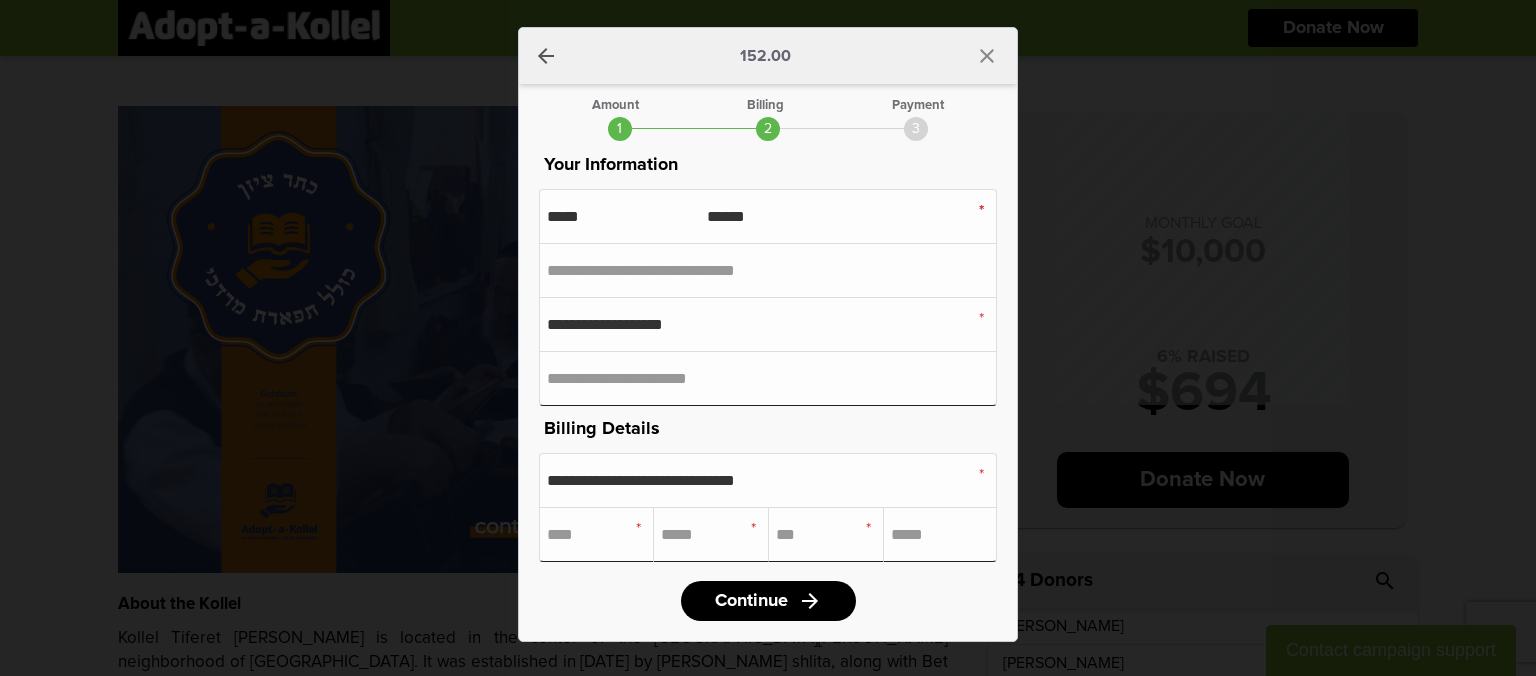 type on "**********" 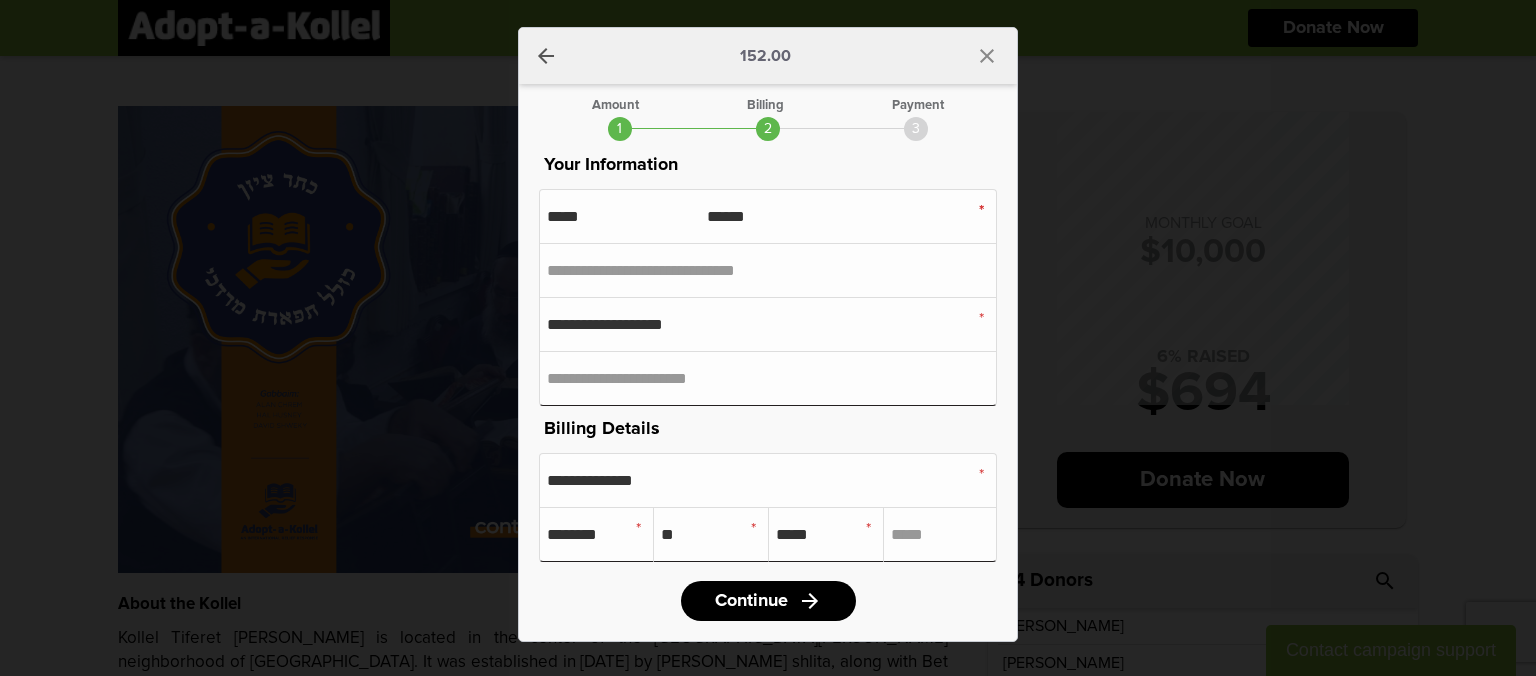 drag, startPoint x: 647, startPoint y: 501, endPoint x: 716, endPoint y: 462, distance: 79.25907 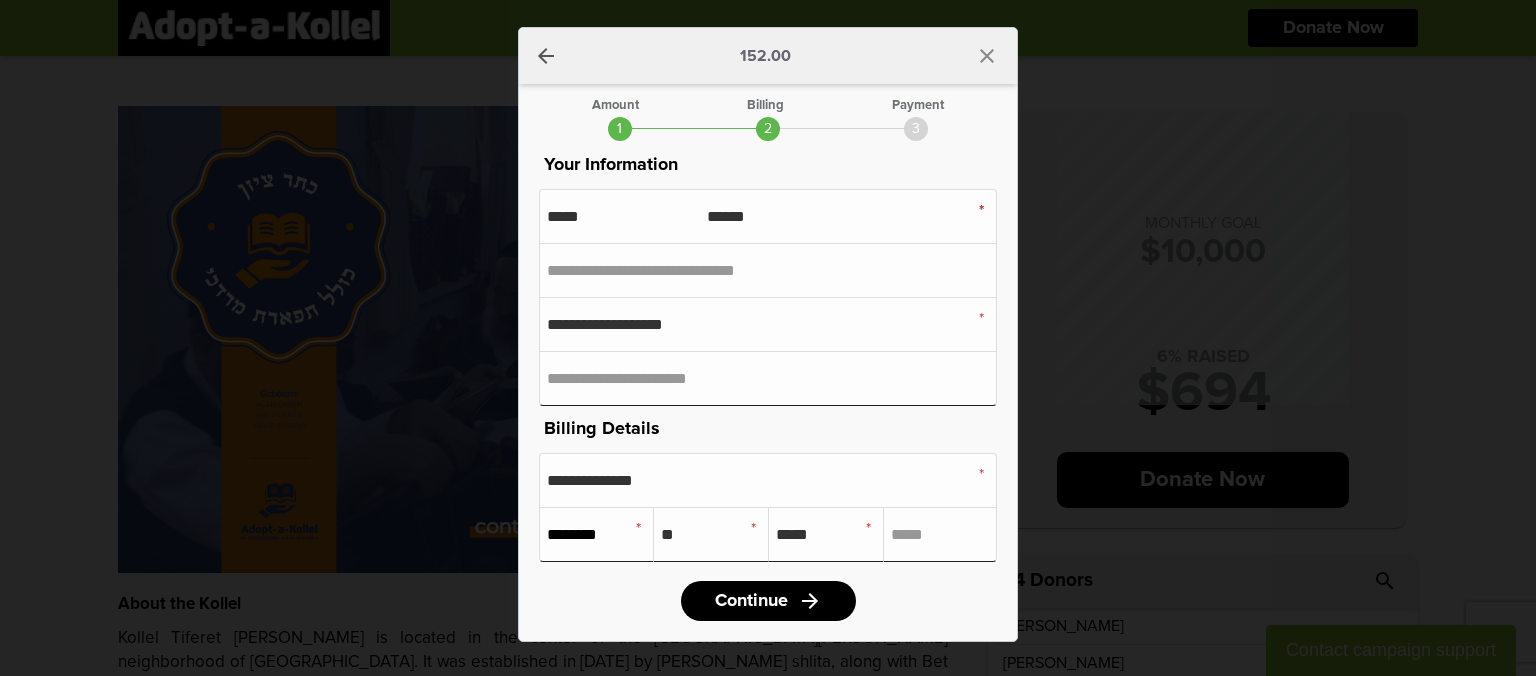click on "********" at bounding box center (596, 534) 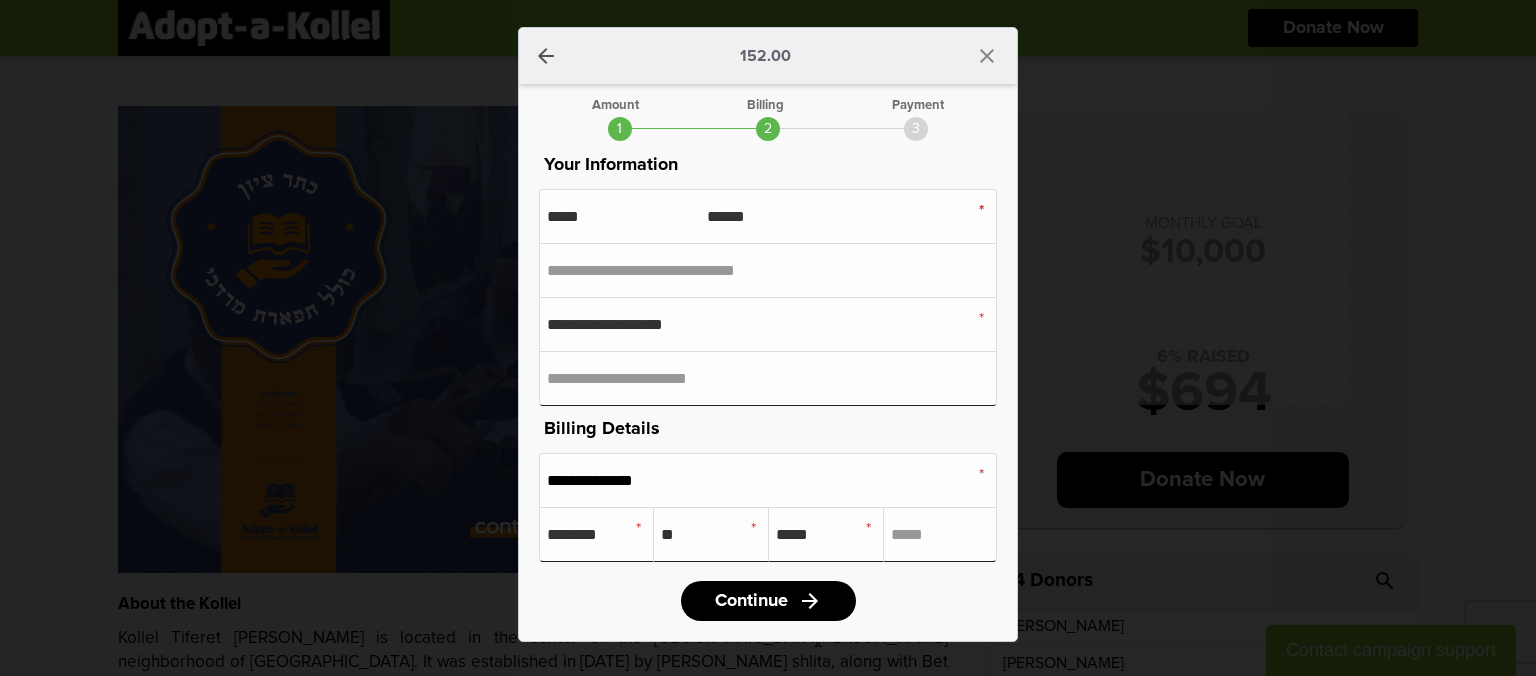 click on "**********" at bounding box center [768, 480] 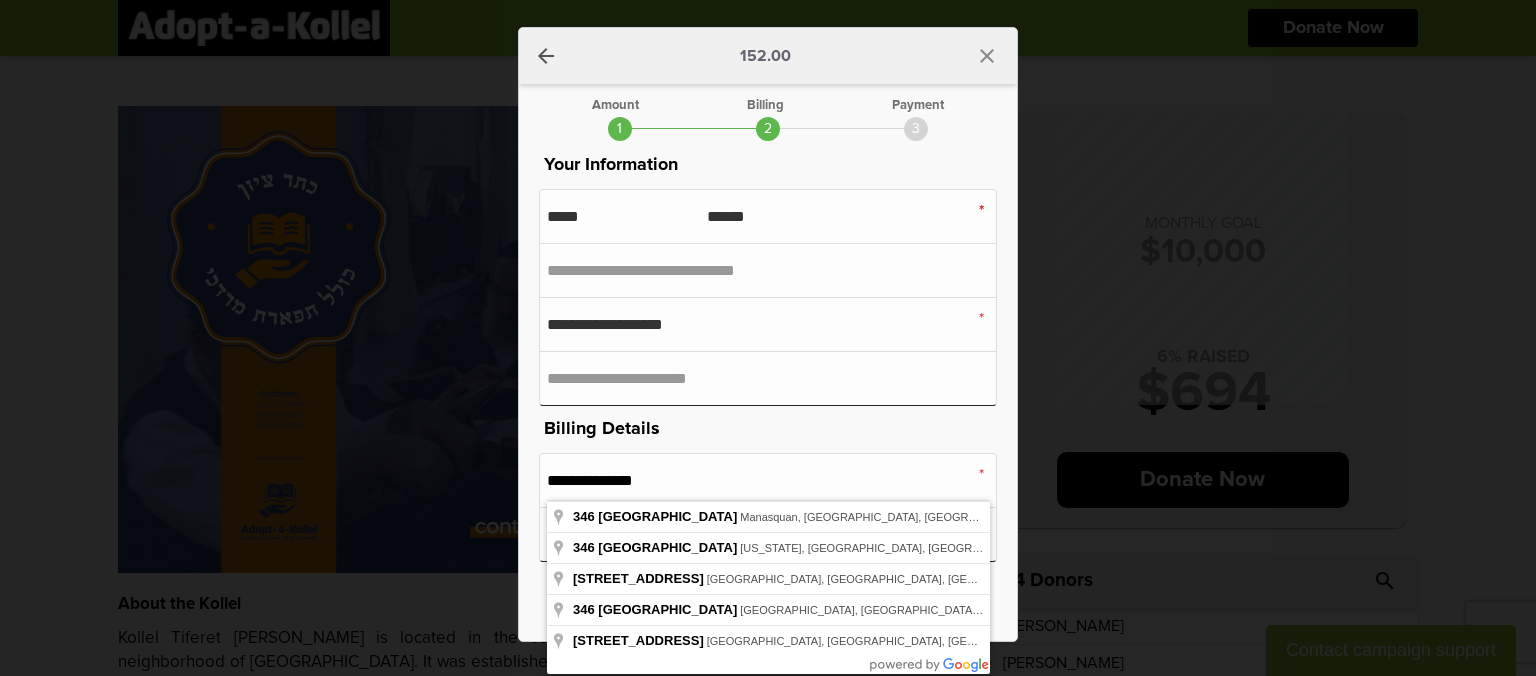 drag, startPoint x: 649, startPoint y: 483, endPoint x: 502, endPoint y: 480, distance: 147.03061 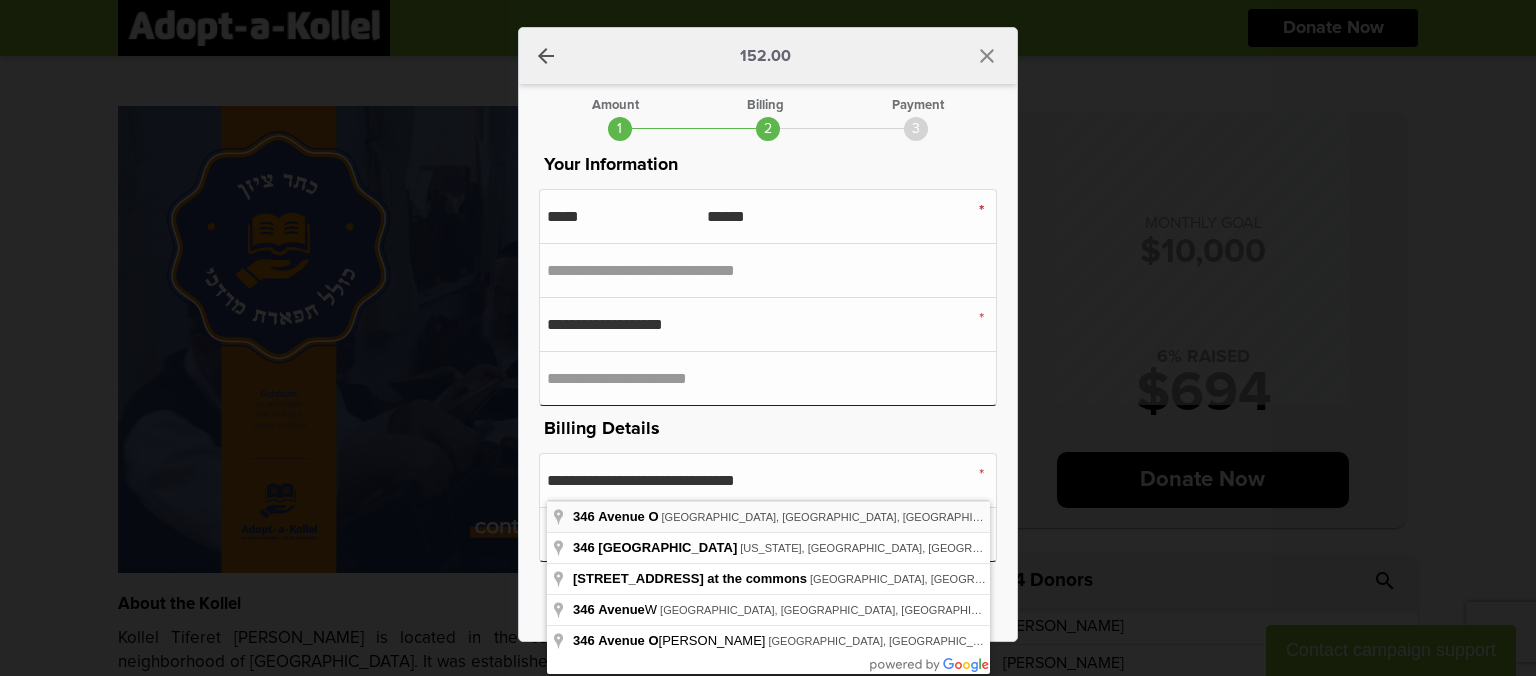 type on "**********" 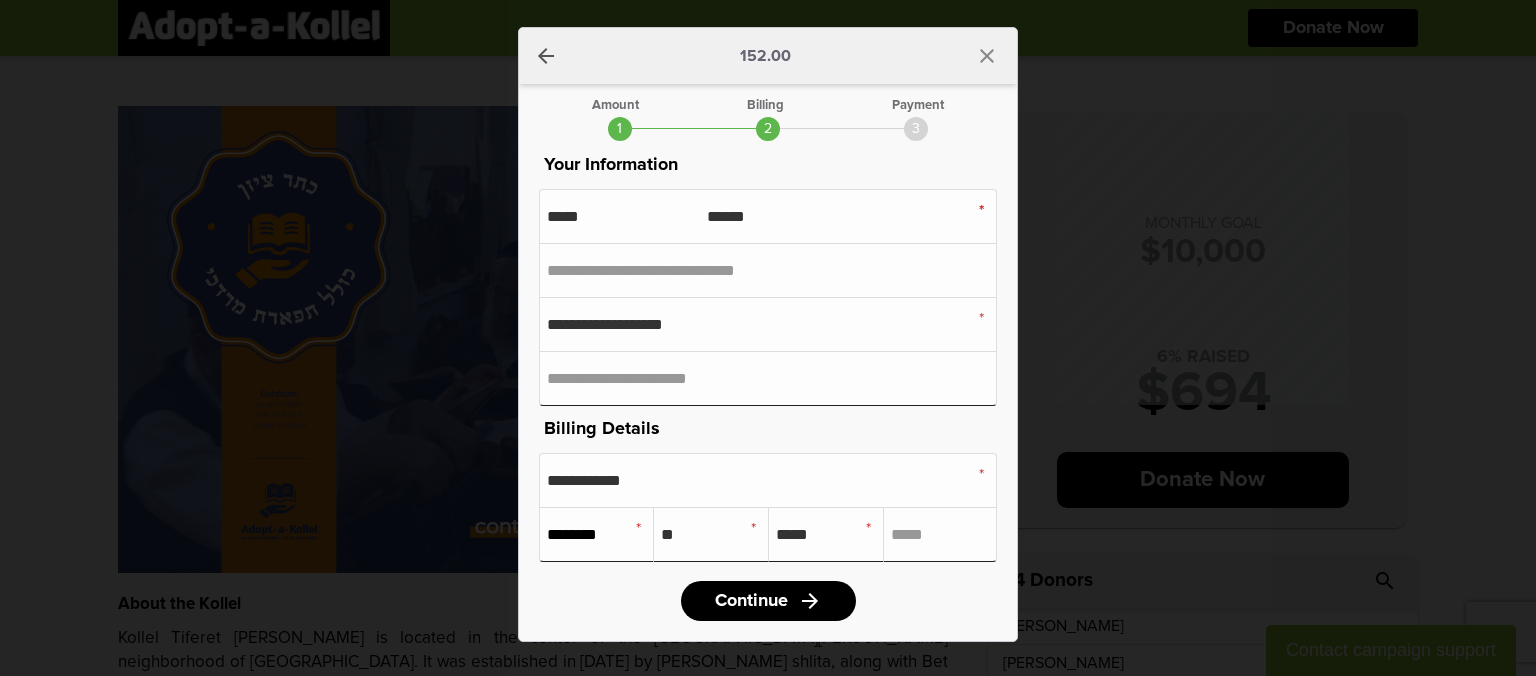 click on "********" at bounding box center (596, 534) 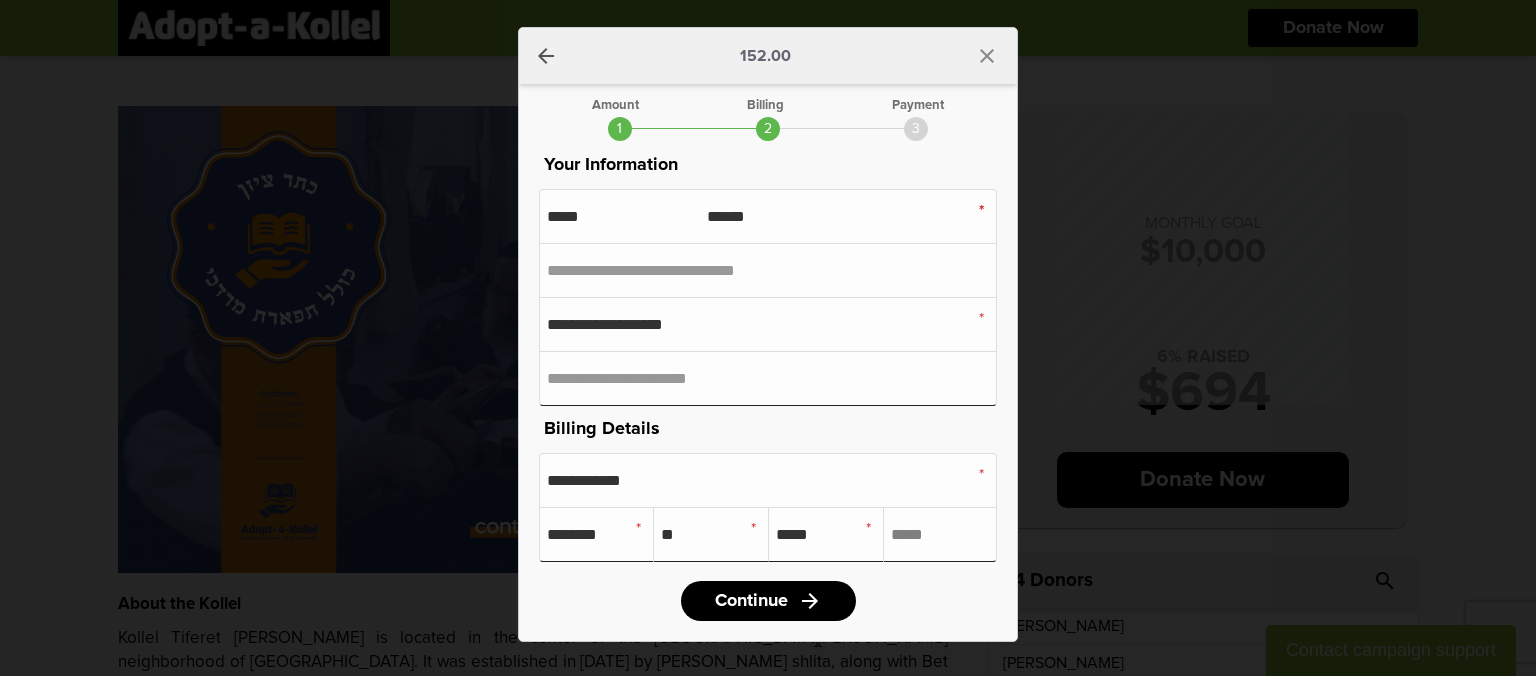 click at bounding box center [940, 534] 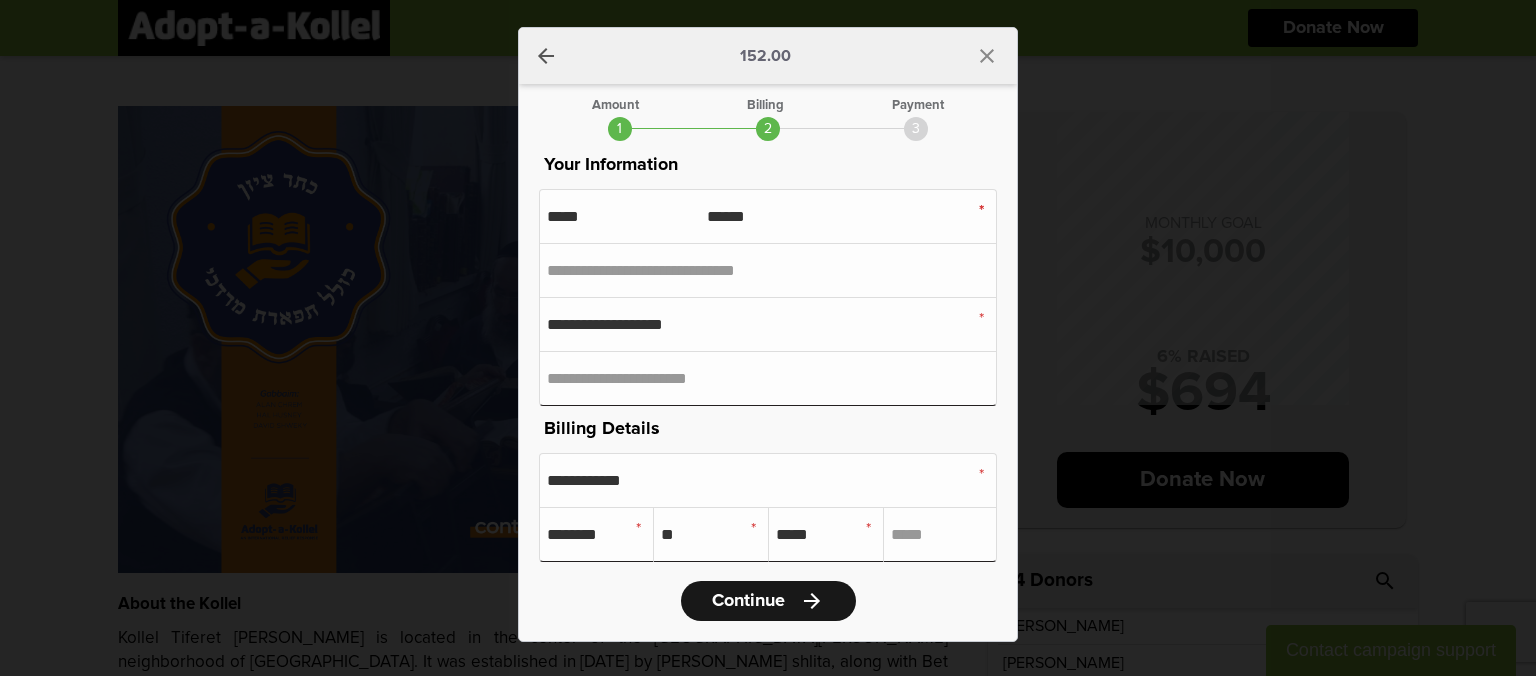 click on "Continue" at bounding box center (748, 601) 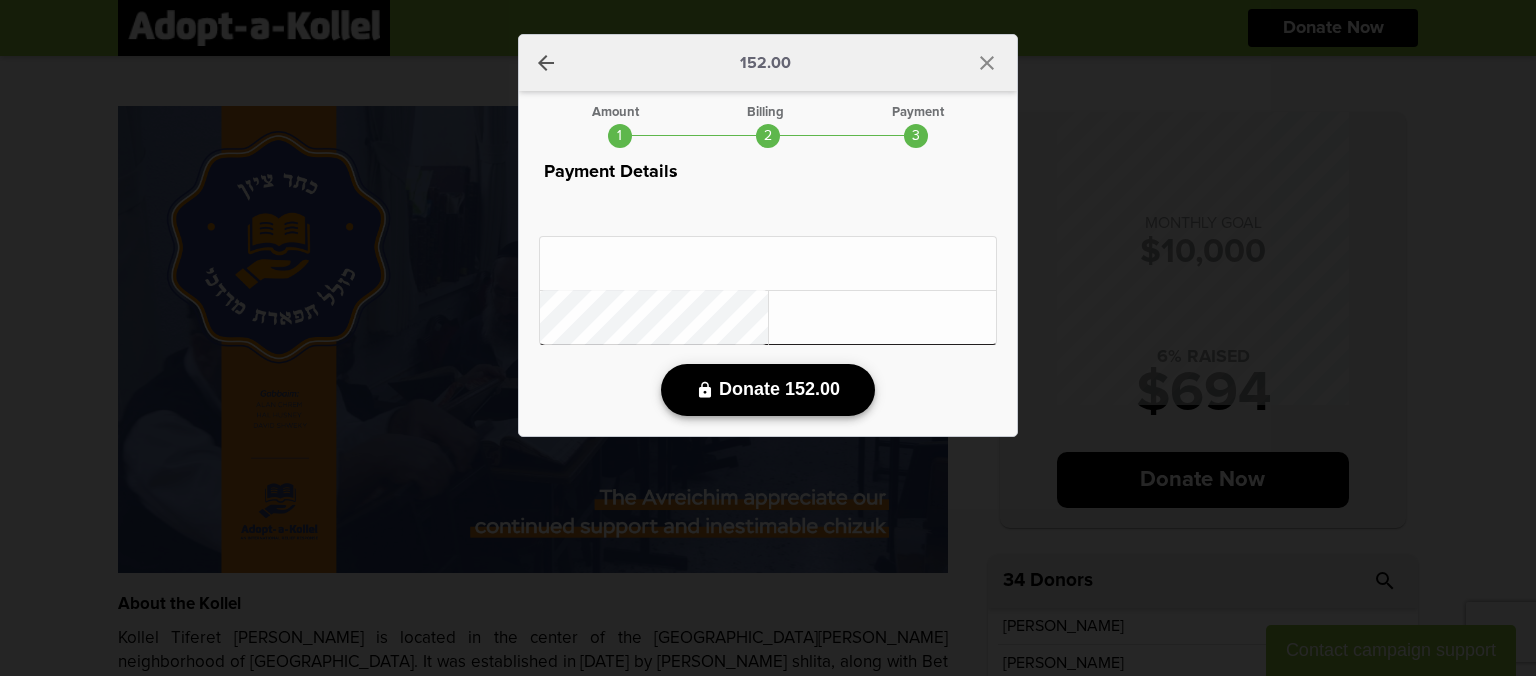 click on "Donate 152.00" at bounding box center (779, 389) 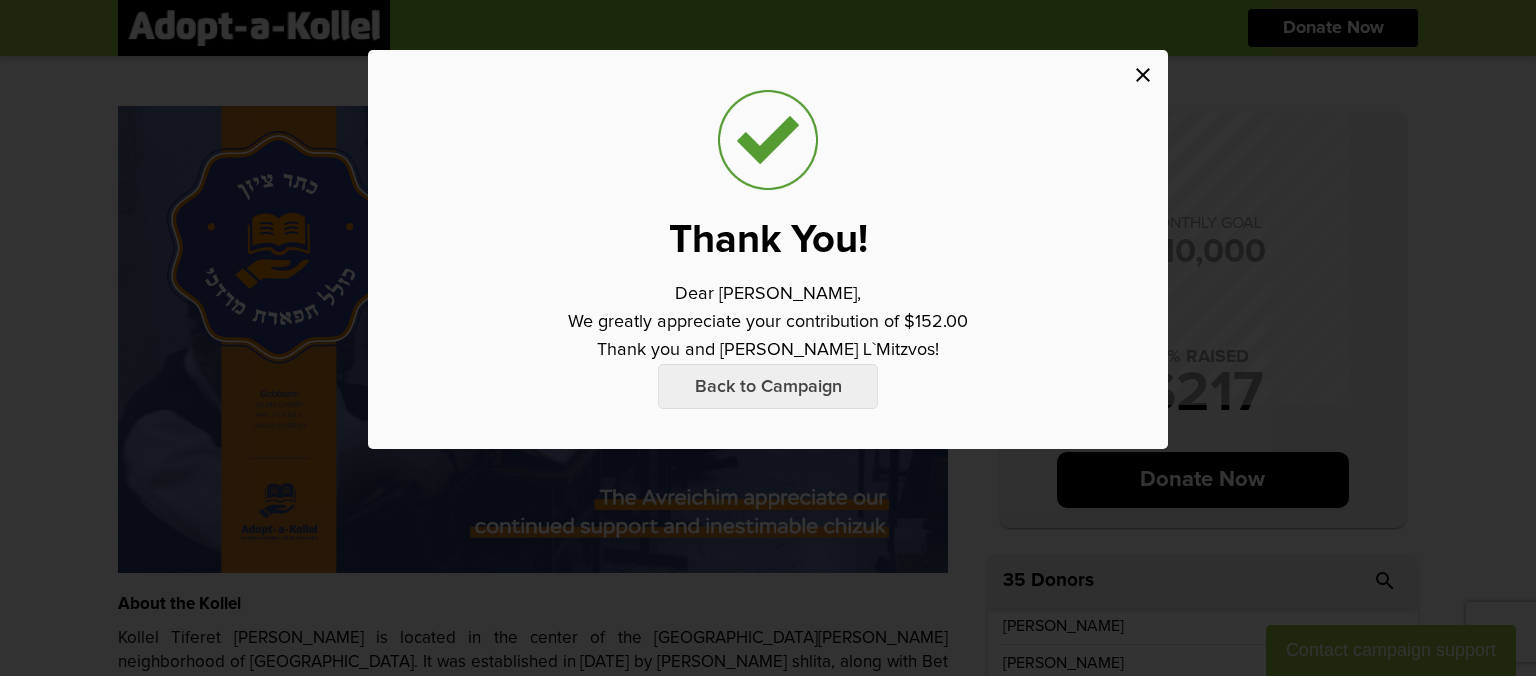 scroll, scrollTop: 0, scrollLeft: 0, axis: both 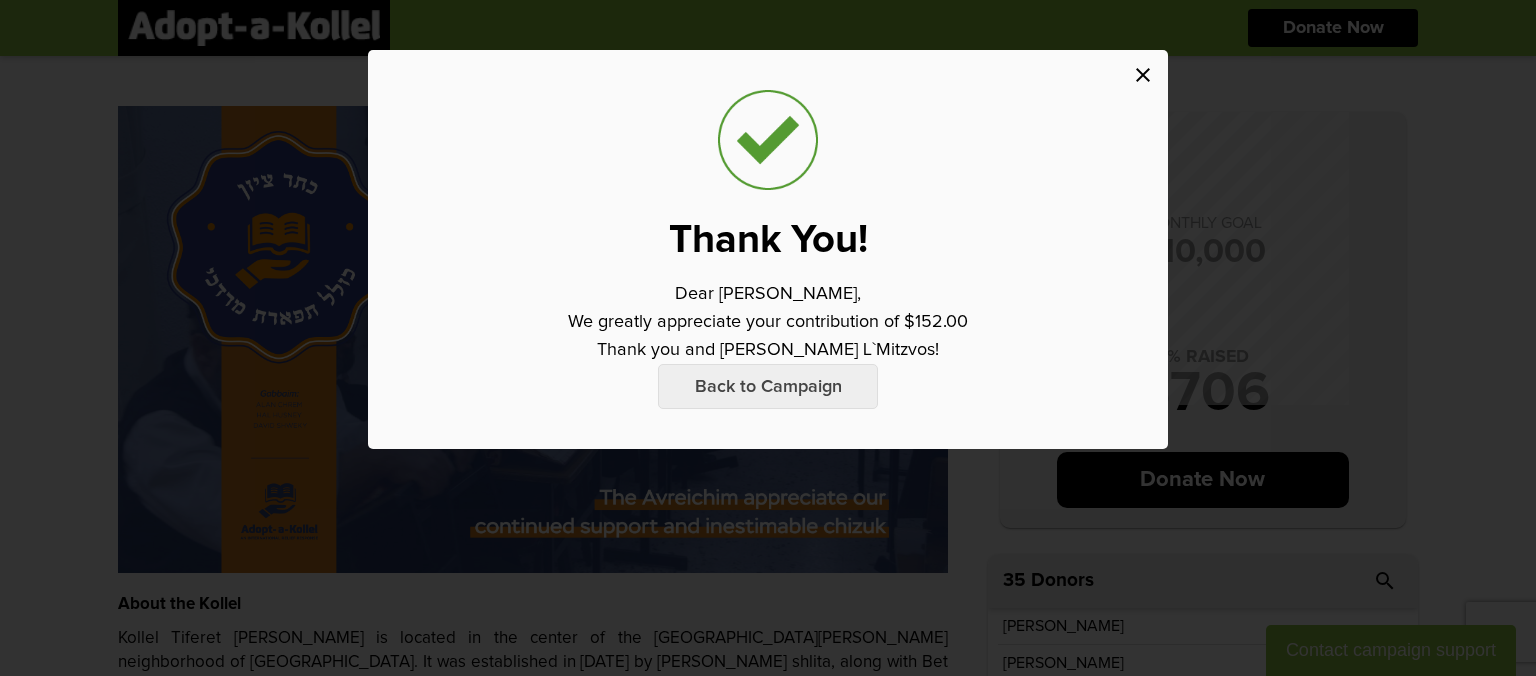 click on "close" at bounding box center [1143, 75] 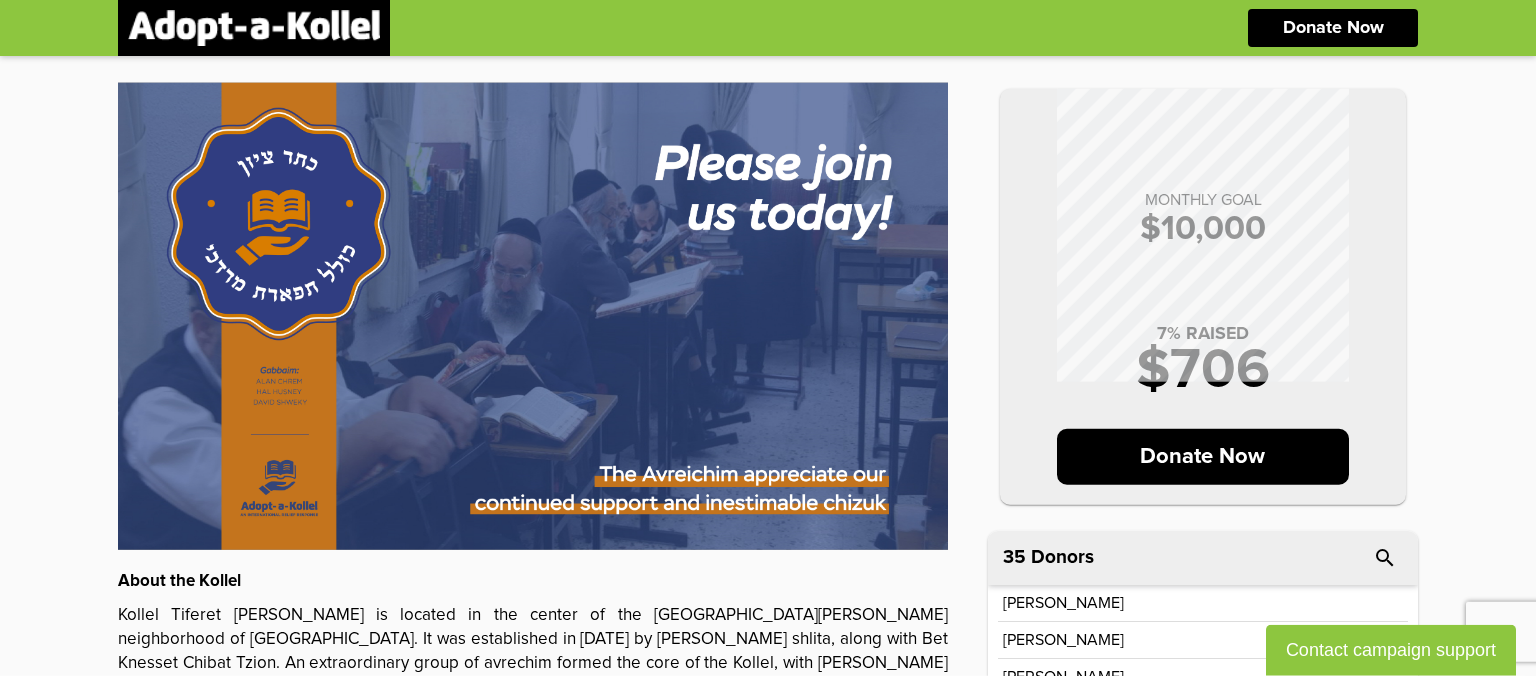 scroll, scrollTop: 0, scrollLeft: 0, axis: both 